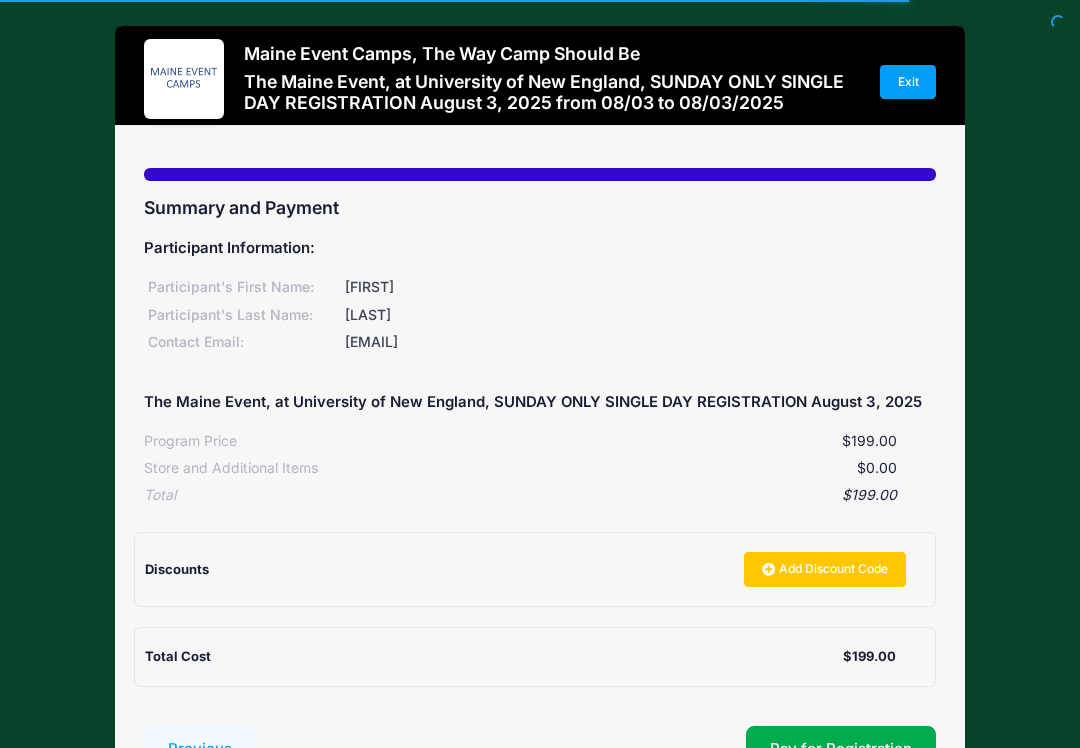 scroll, scrollTop: 0, scrollLeft: 0, axis: both 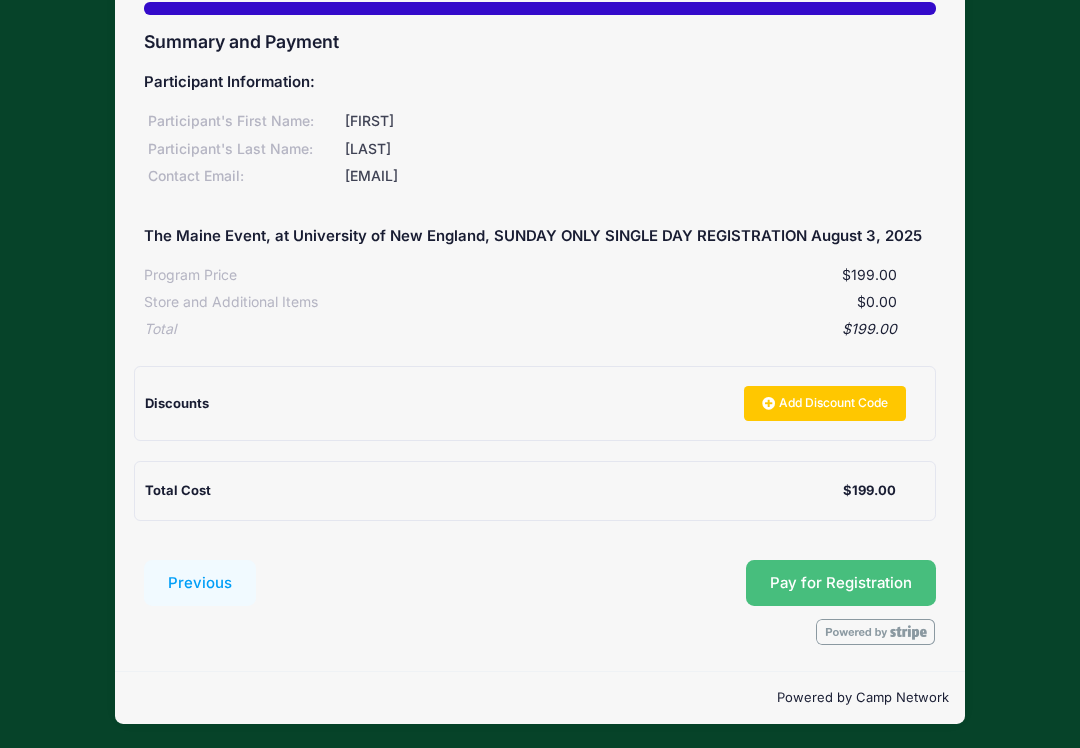 click on "Pay for Registration" at bounding box center (841, 583) 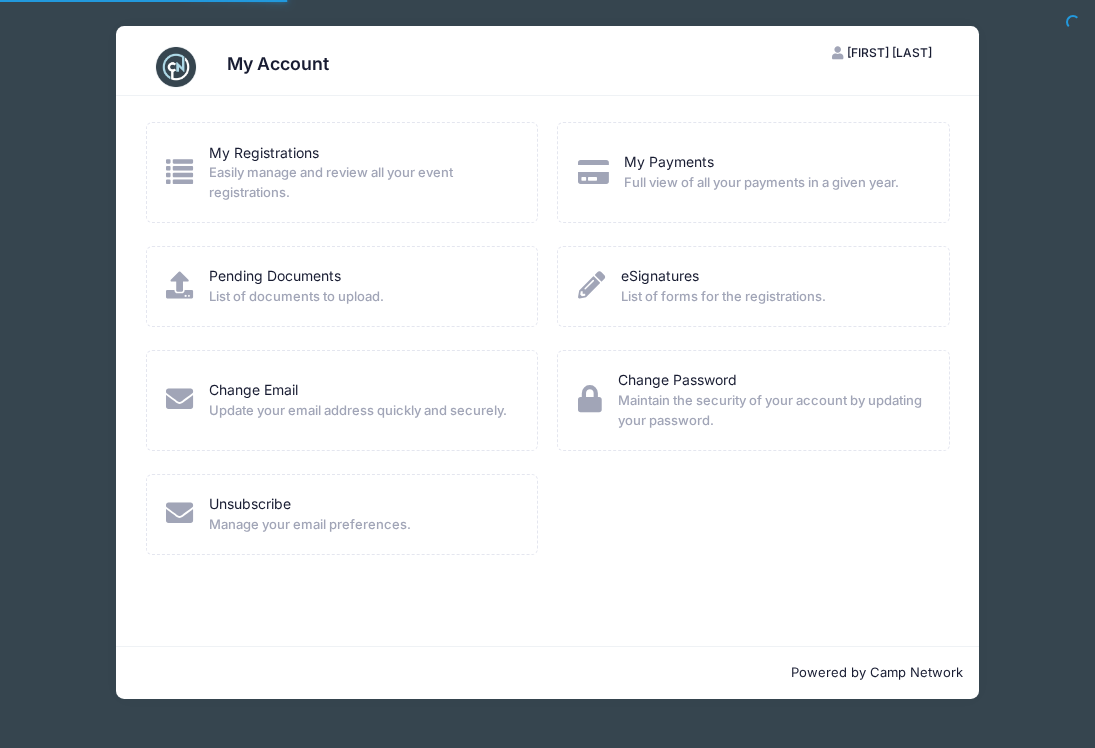 scroll, scrollTop: 0, scrollLeft: 0, axis: both 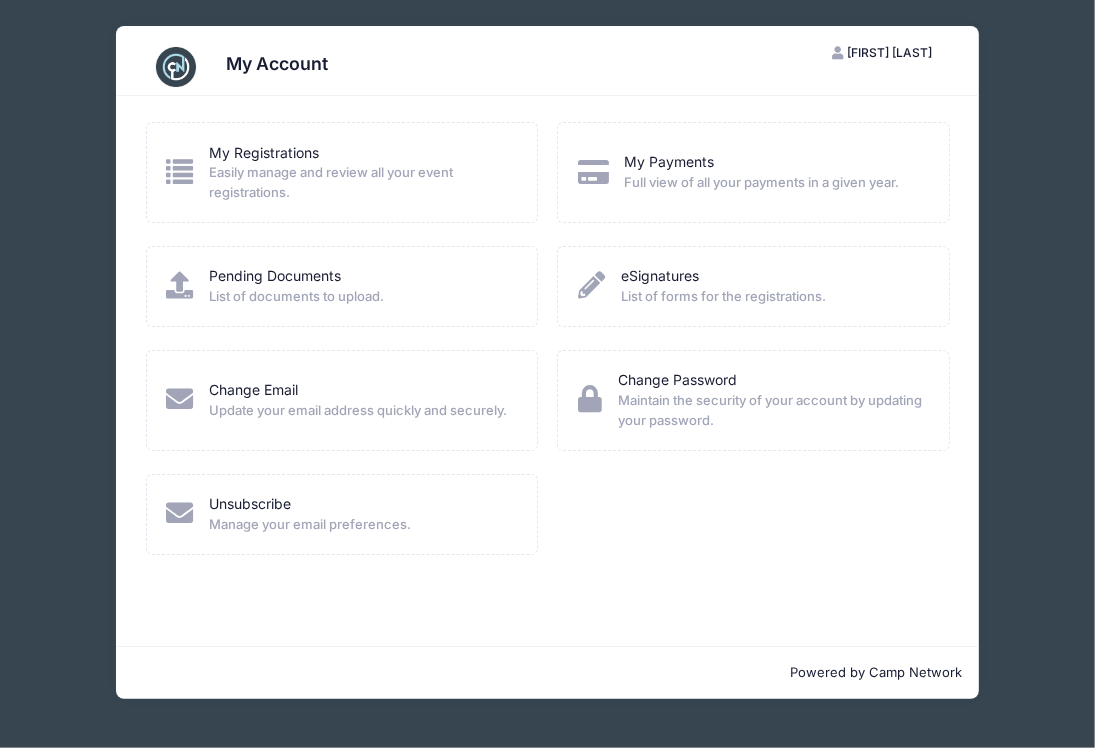 click on "Easily manage and review all your event registrations." at bounding box center (360, 182) 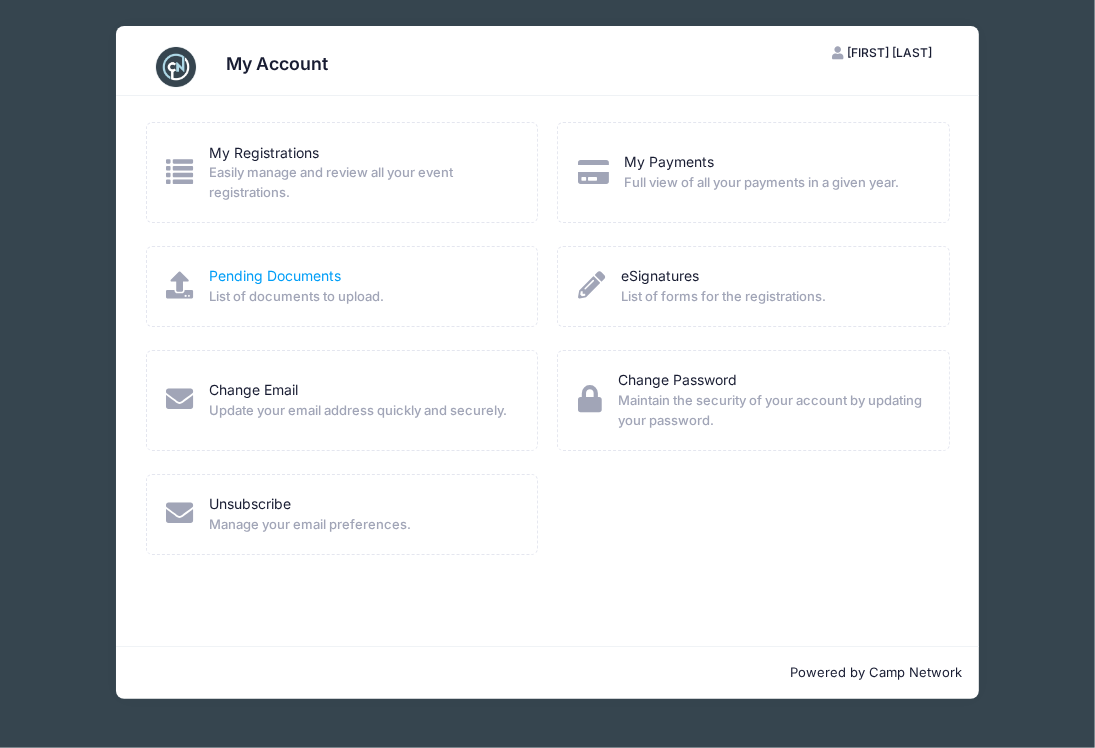 click on "Pending Documents" at bounding box center [275, 275] 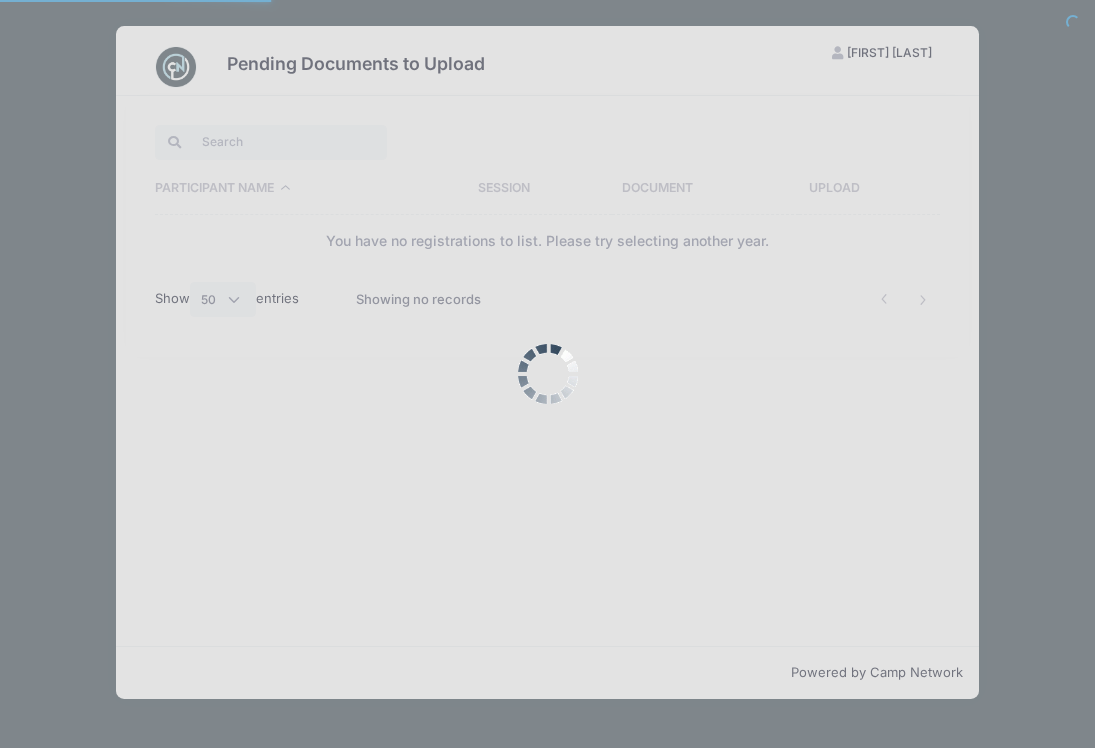 select on "50" 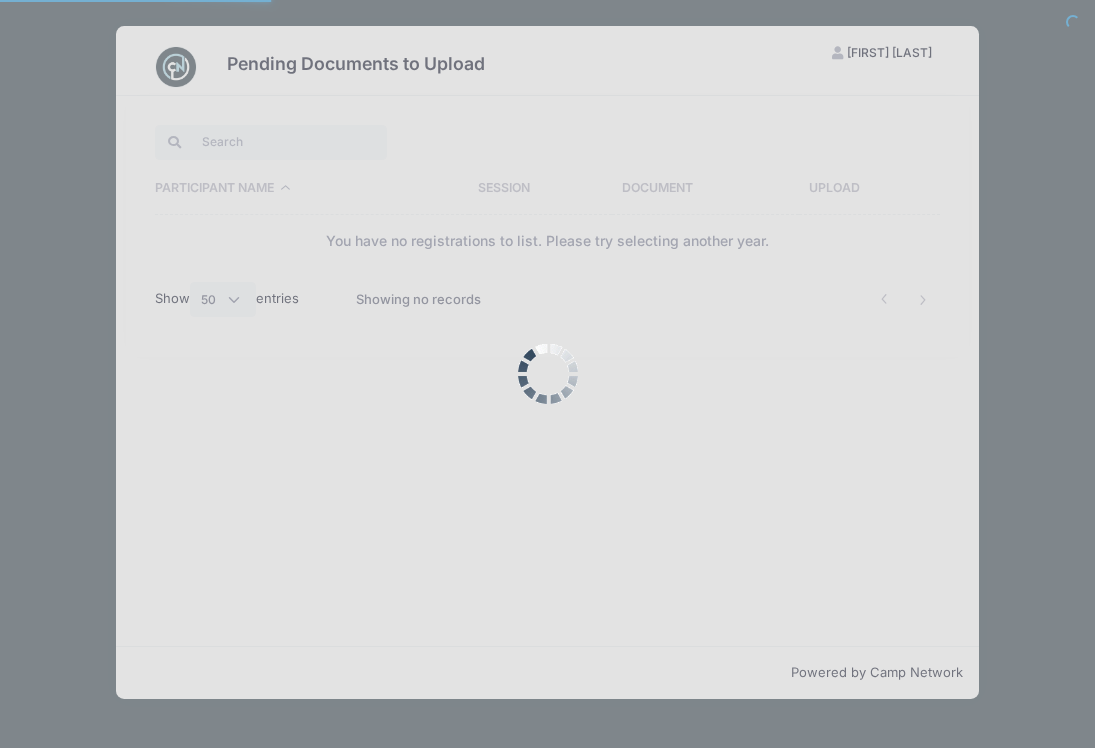 scroll, scrollTop: 0, scrollLeft: 0, axis: both 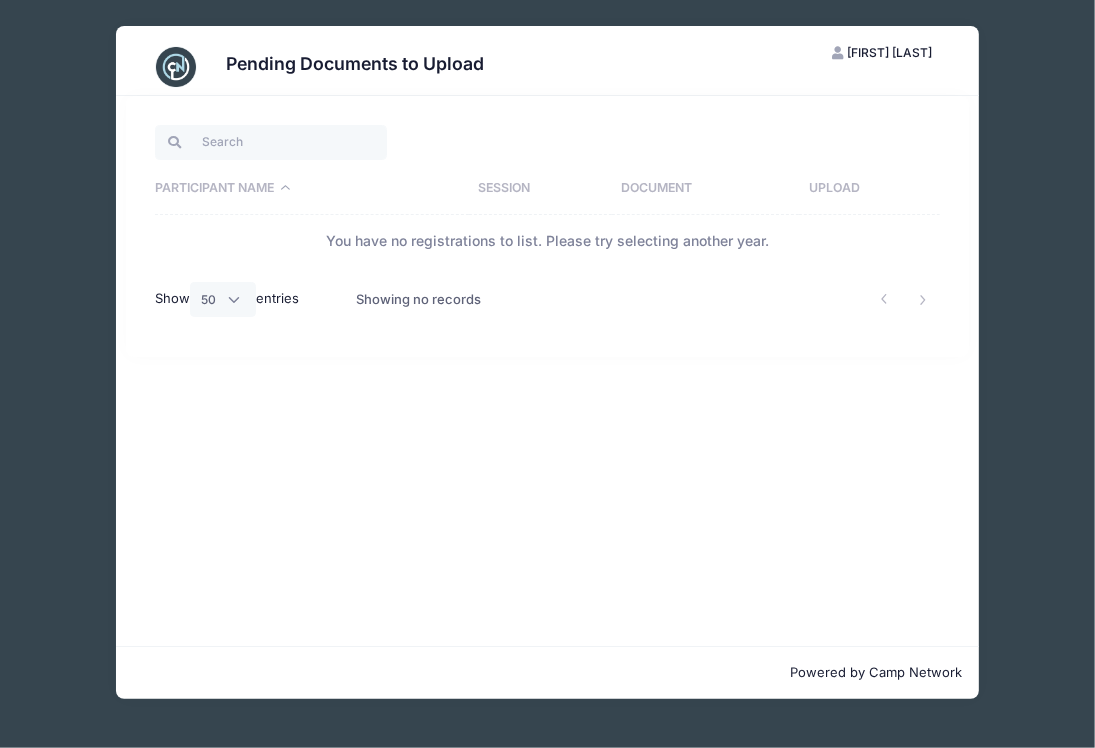click on "JB Jen Burke" at bounding box center (881, 53) 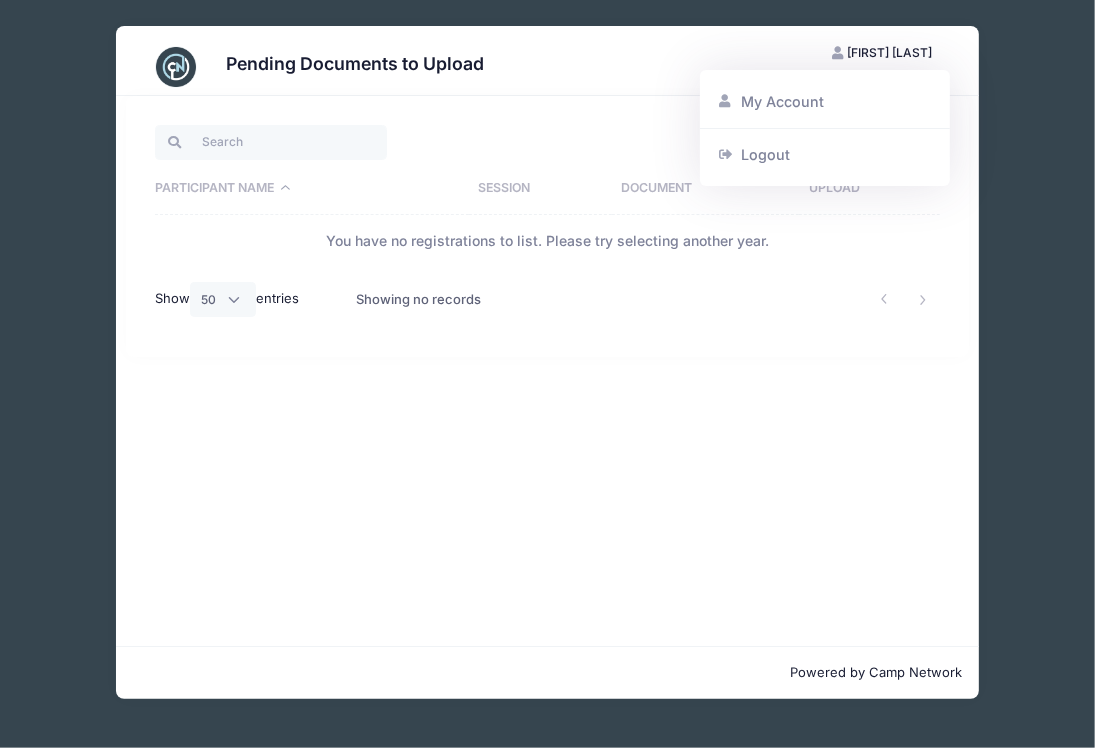 click at bounding box center [176, 67] 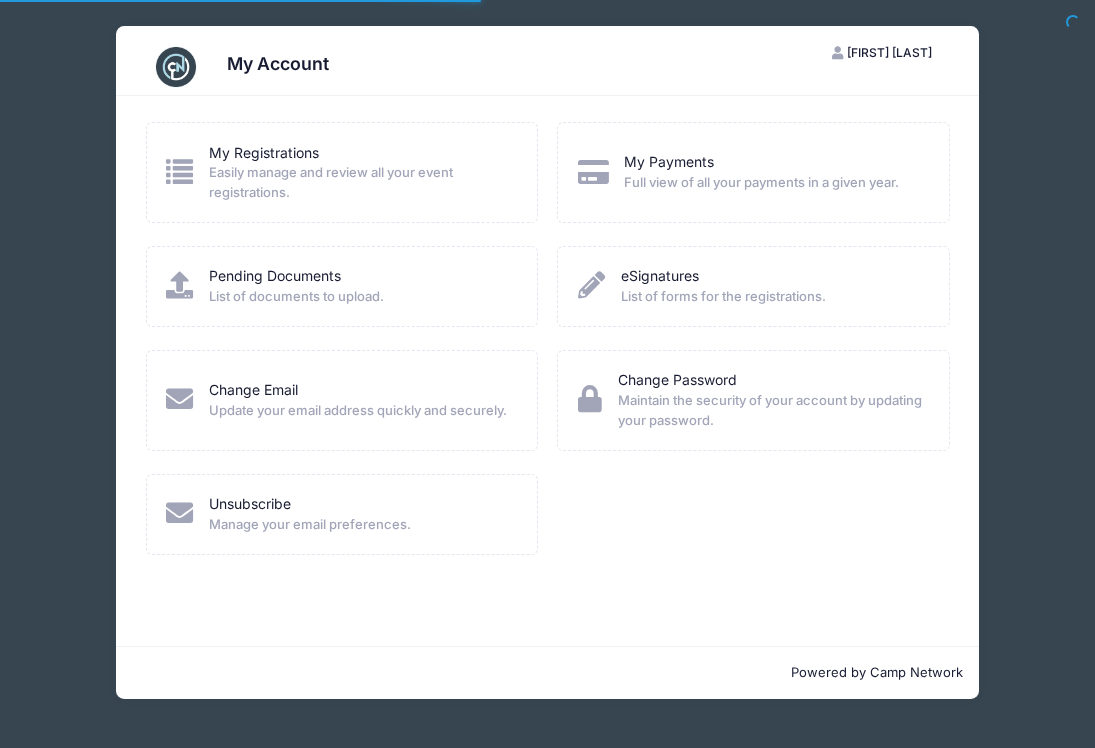 scroll, scrollTop: 0, scrollLeft: 0, axis: both 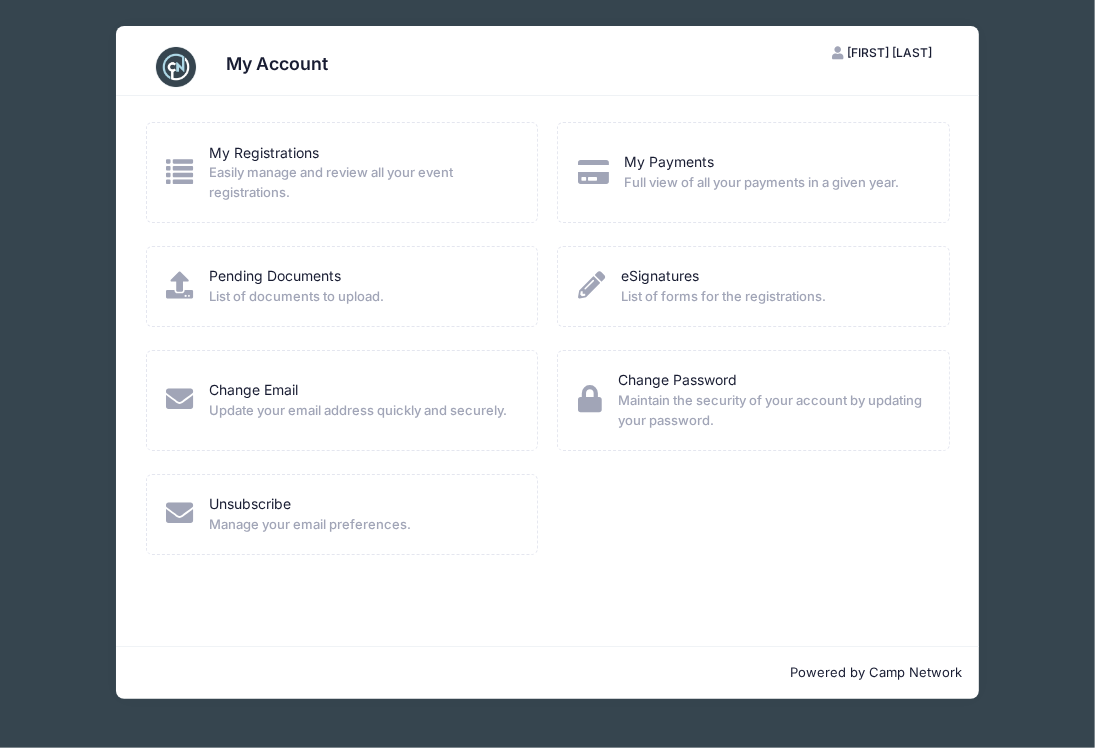 click on "Easily manage and review all your event registrations." at bounding box center [360, 182] 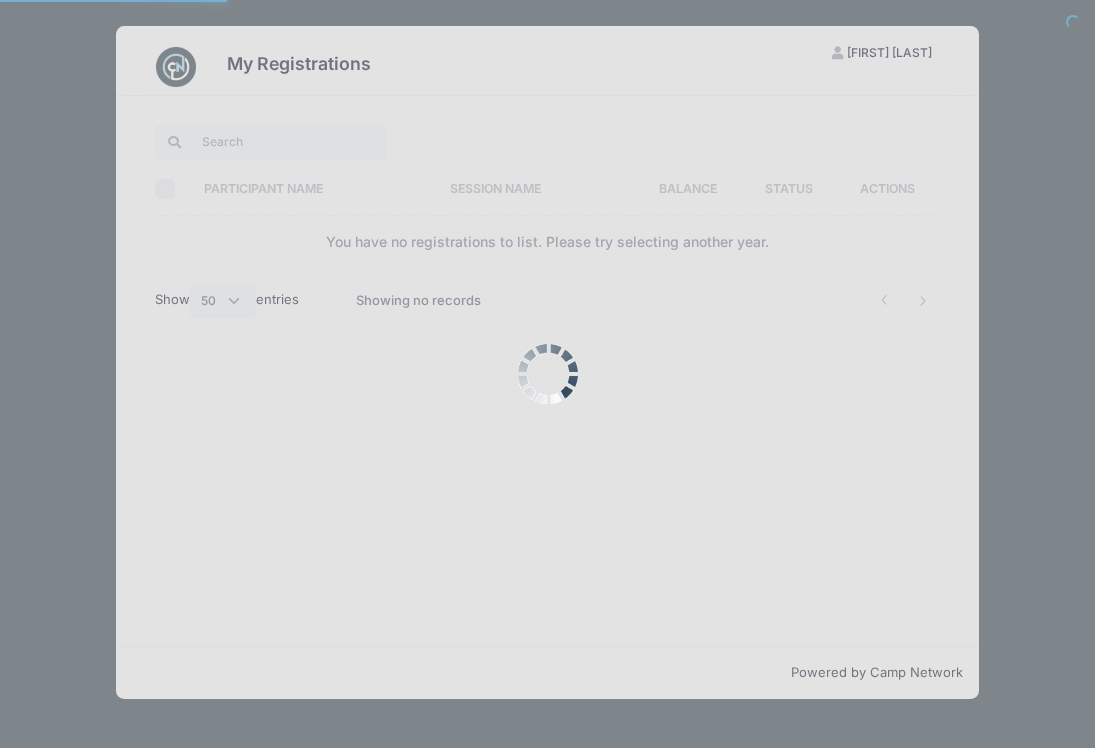 select on "50" 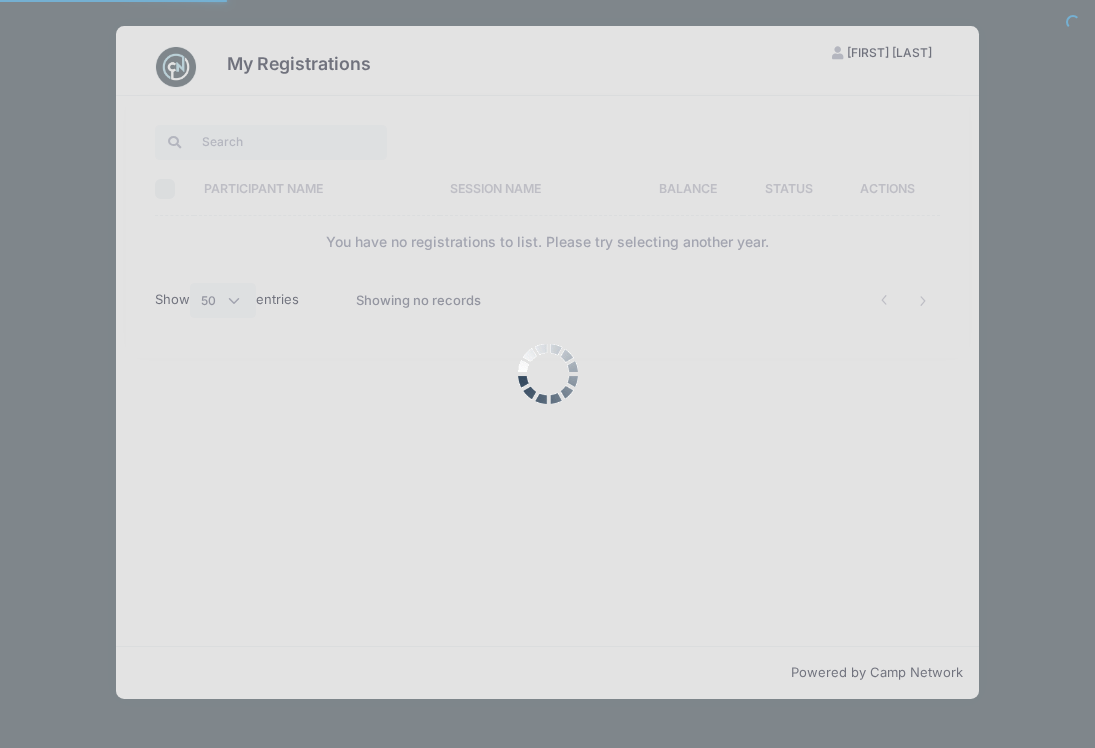 scroll, scrollTop: 0, scrollLeft: 0, axis: both 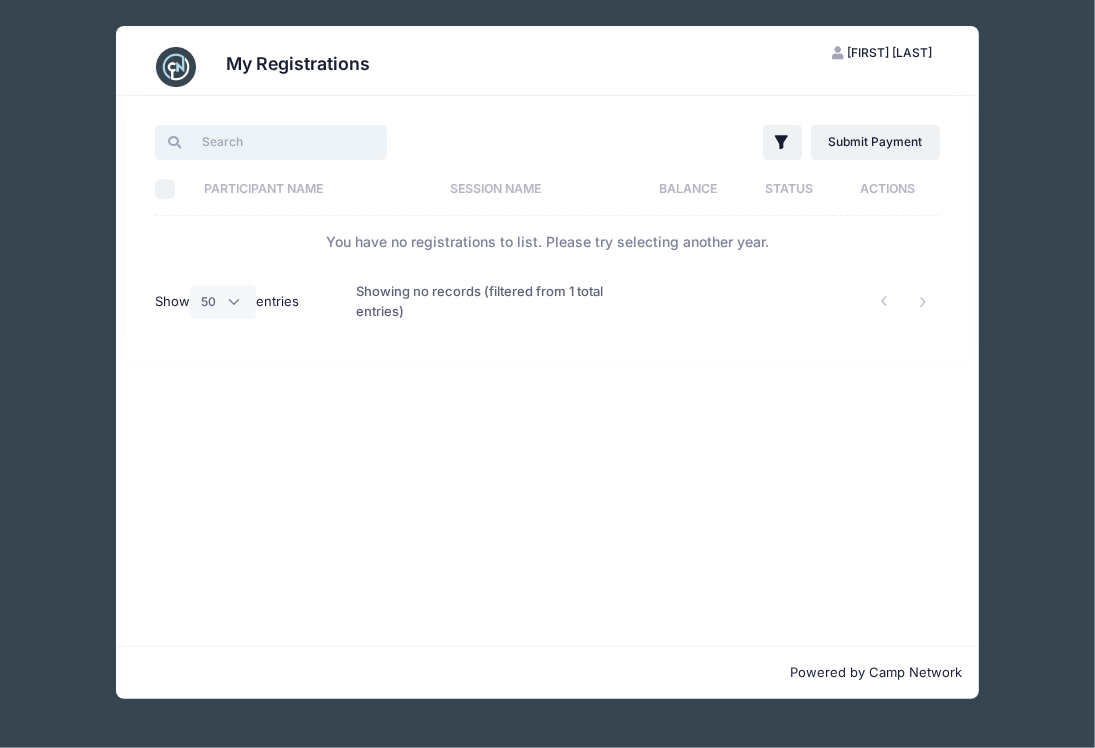 click at bounding box center (270, 142) 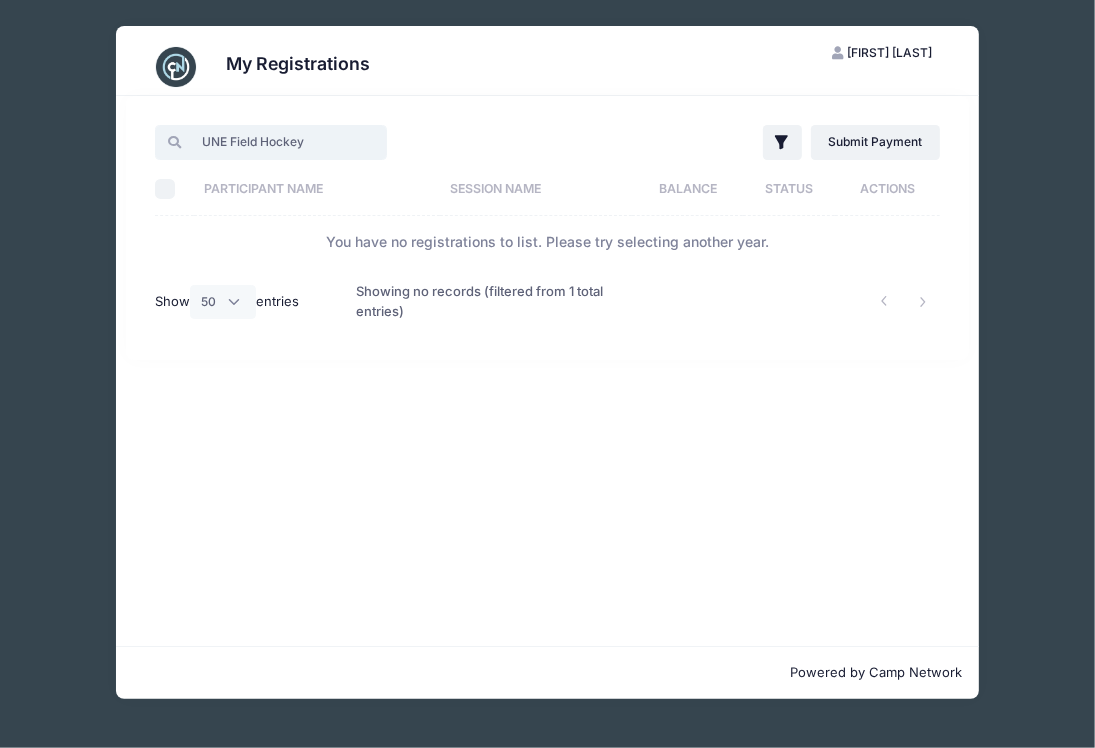 type on "UNE Field Hockey" 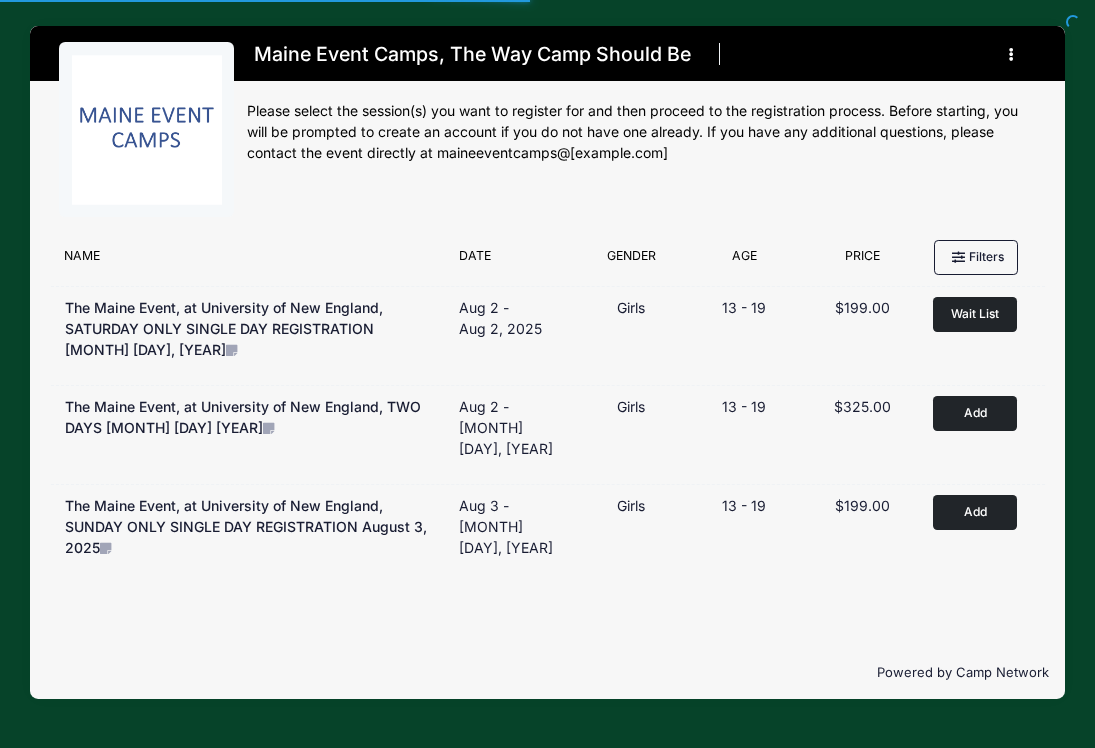 scroll, scrollTop: 0, scrollLeft: 0, axis: both 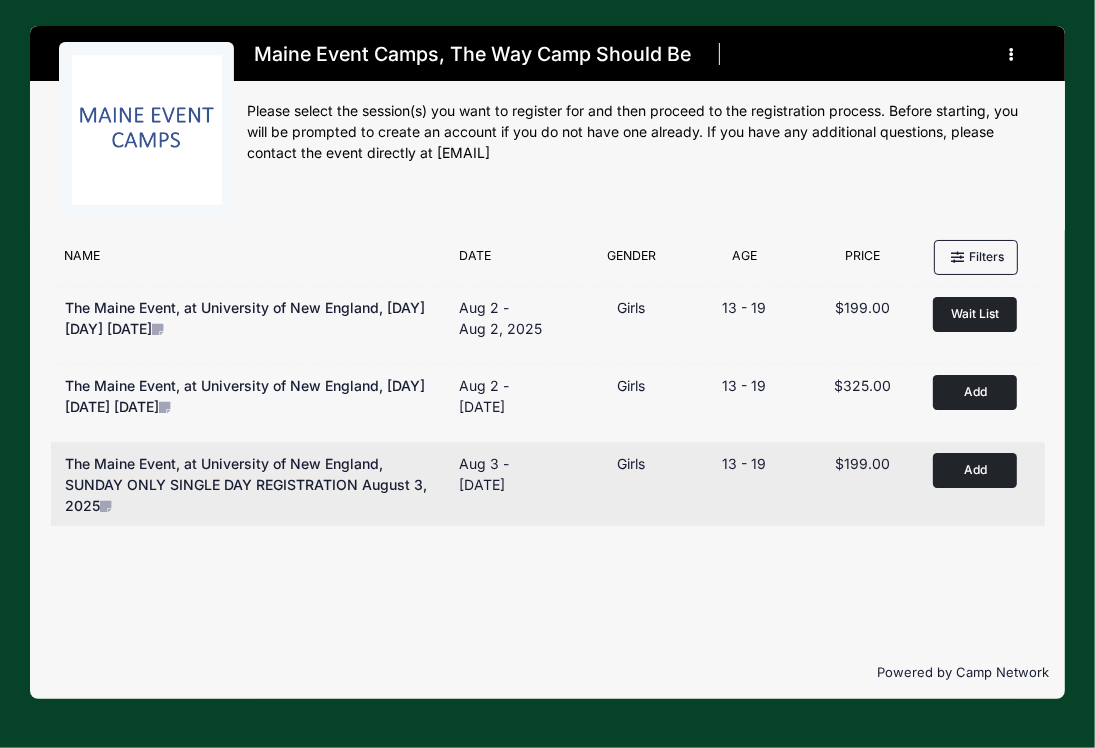 click on "Add" at bounding box center [975, 470] 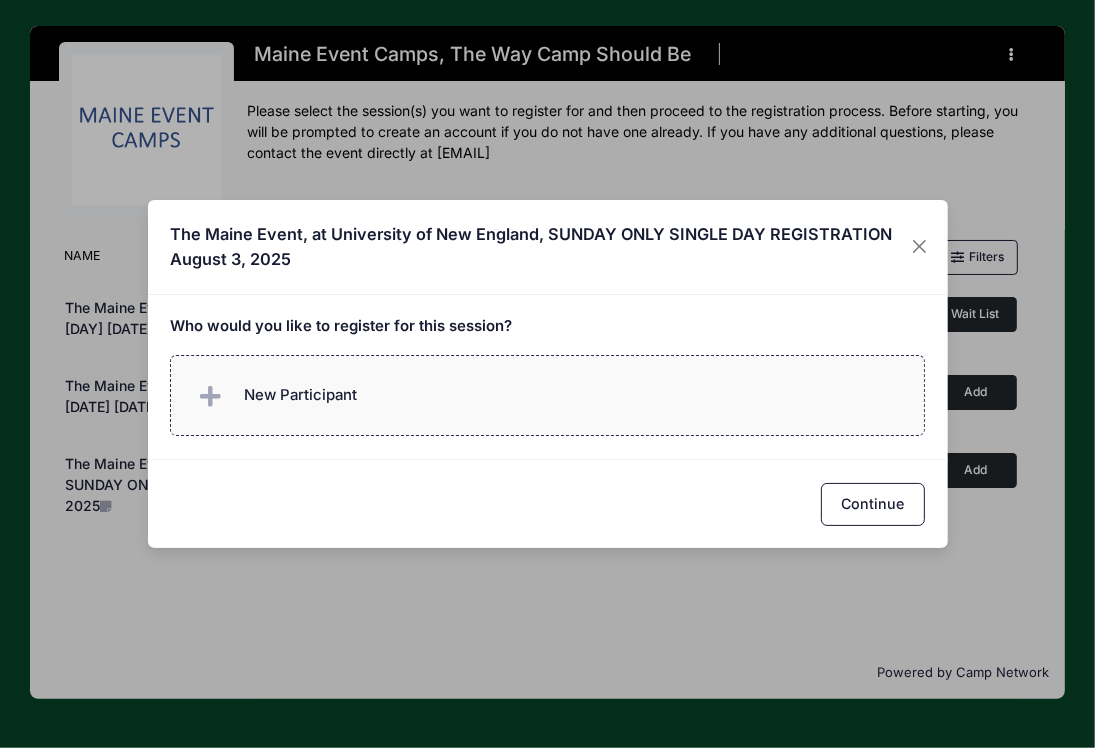 click on "New Participant" at bounding box center [547, 395] 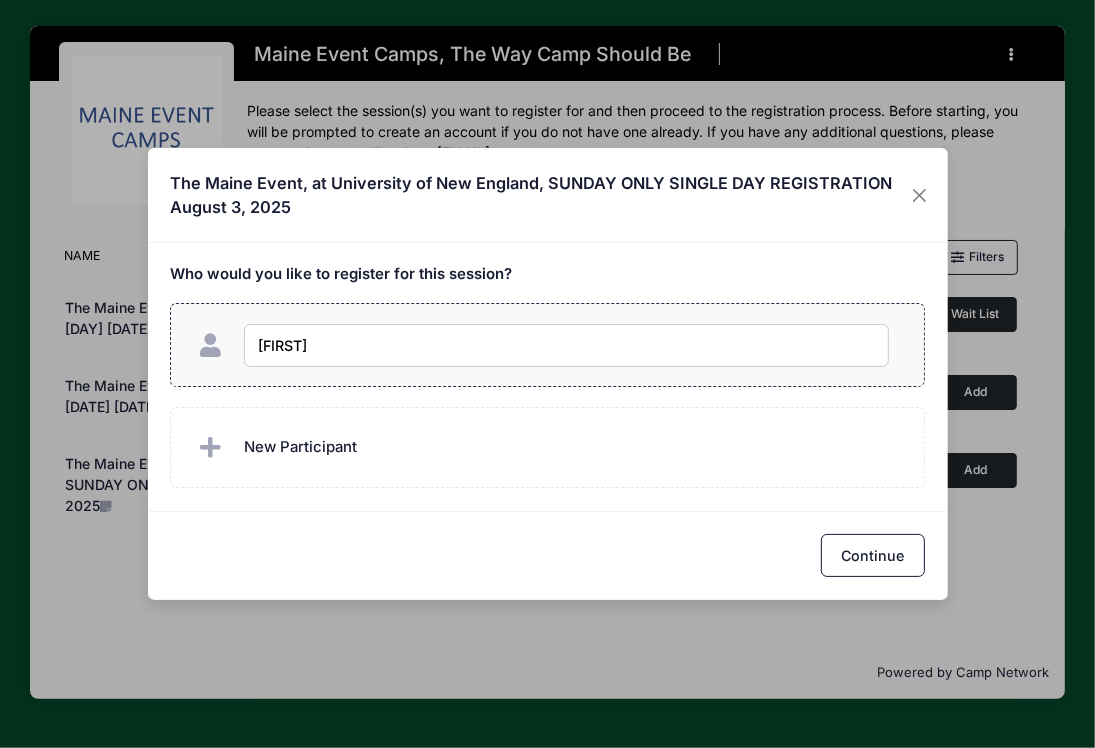 type on "Hailey Burke" 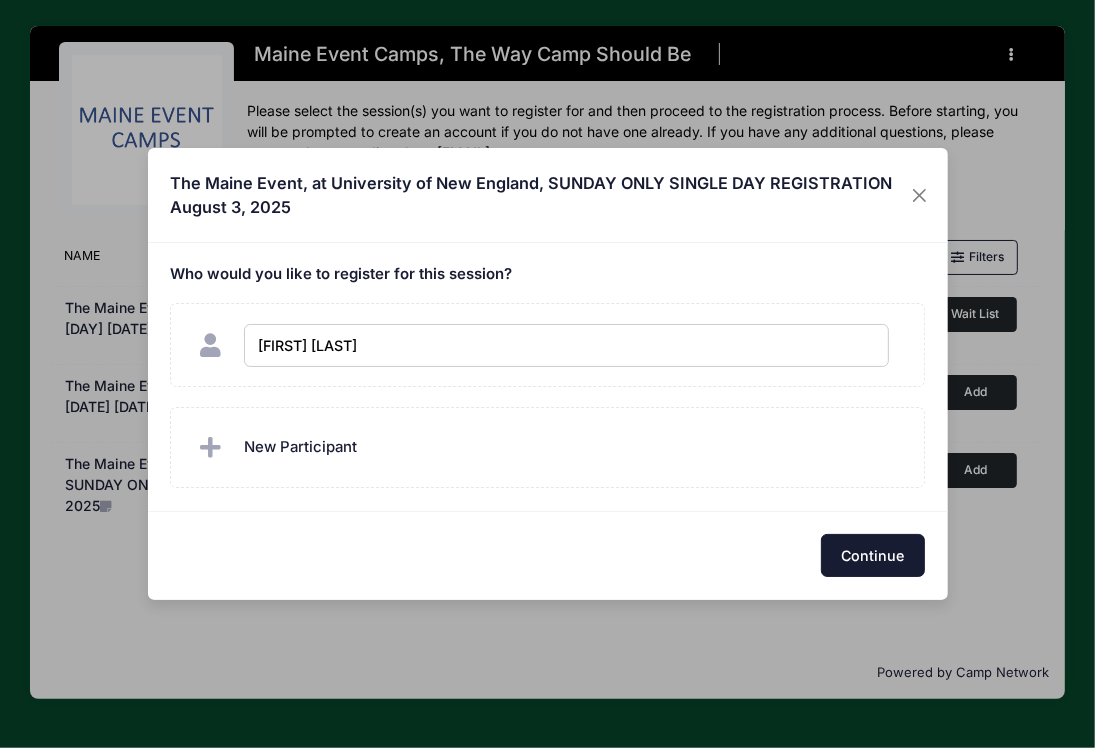 checkbox on "true" 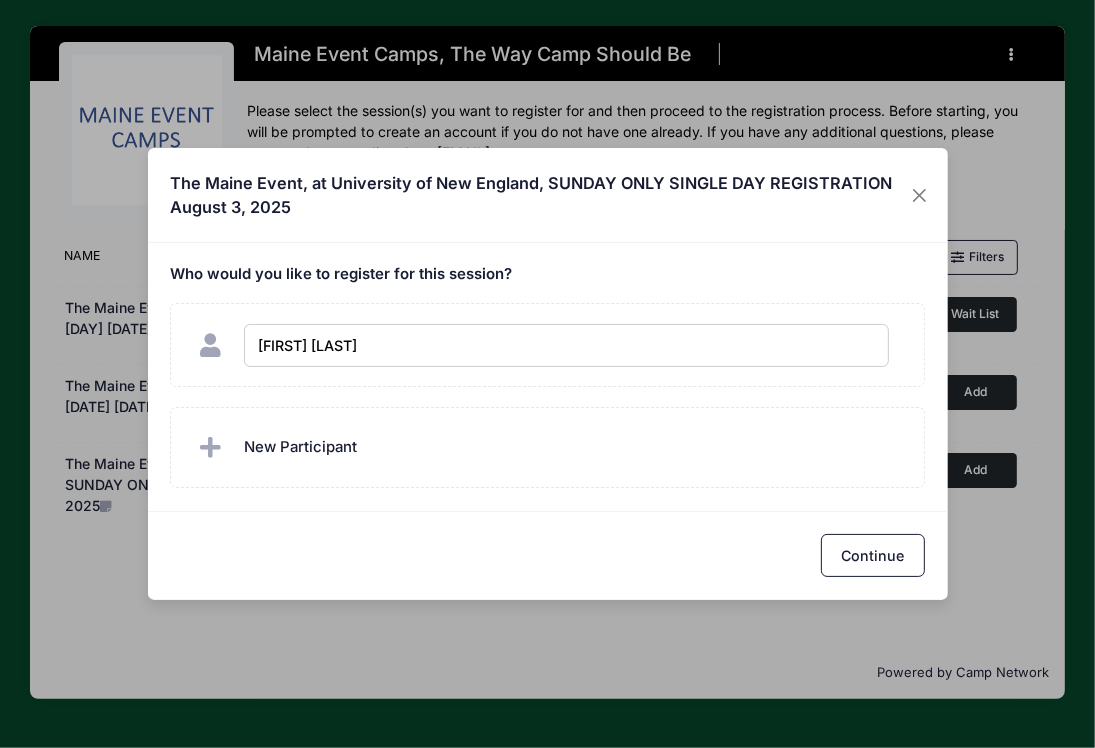 click on "Continue" at bounding box center [873, 555] 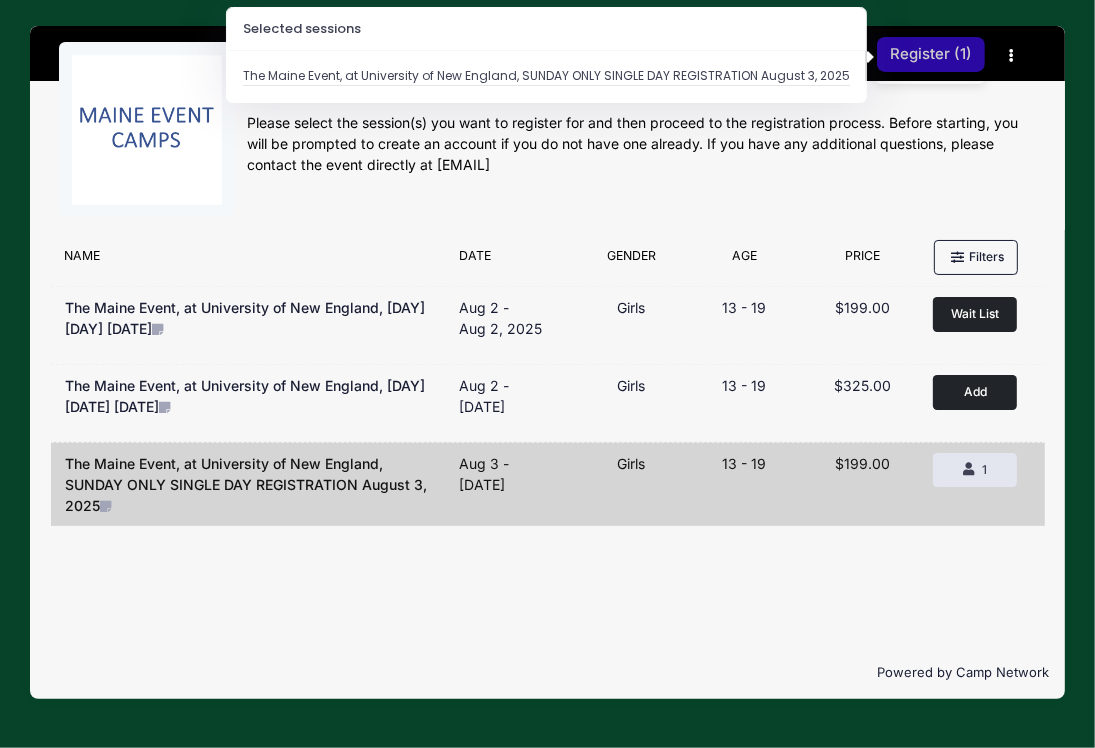 click on "Register ( 1 )" at bounding box center [931, 54] 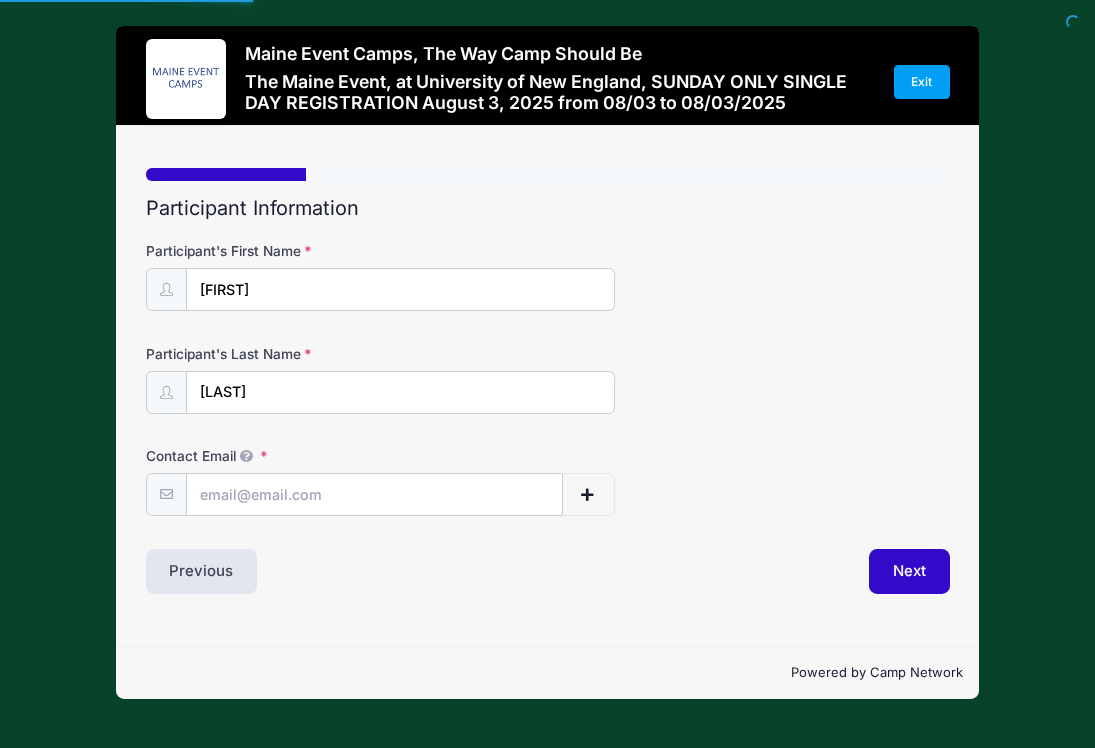 scroll, scrollTop: 0, scrollLeft: 0, axis: both 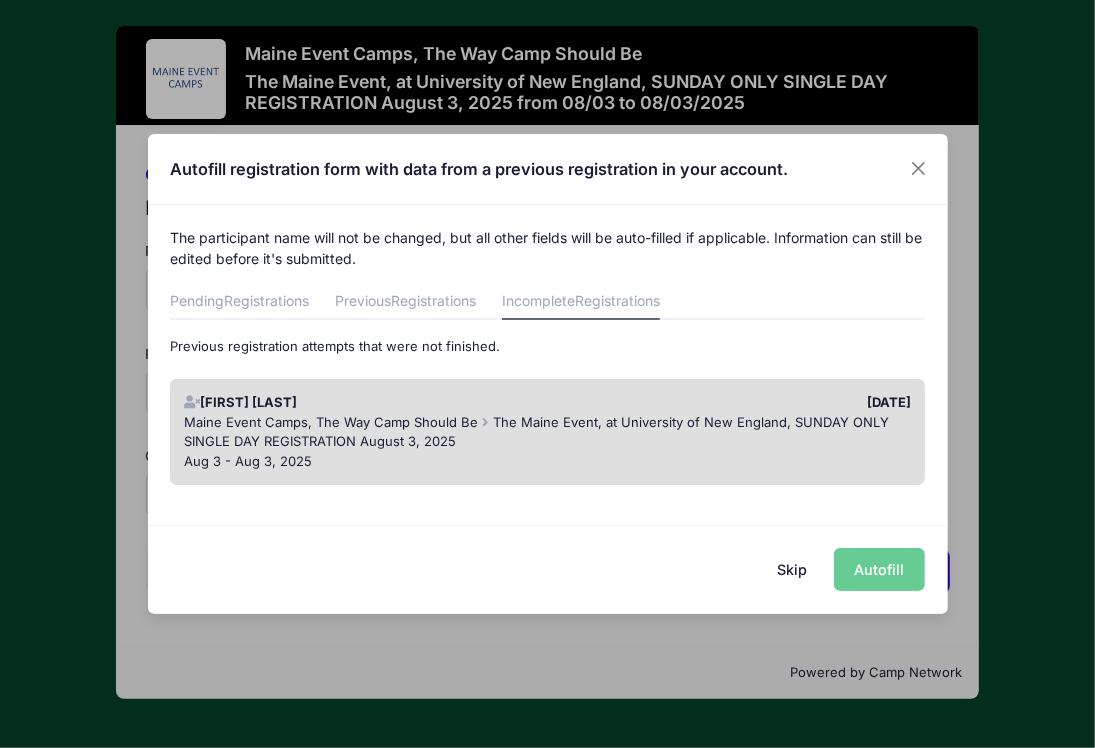 click on "Skip" at bounding box center [791, 569] 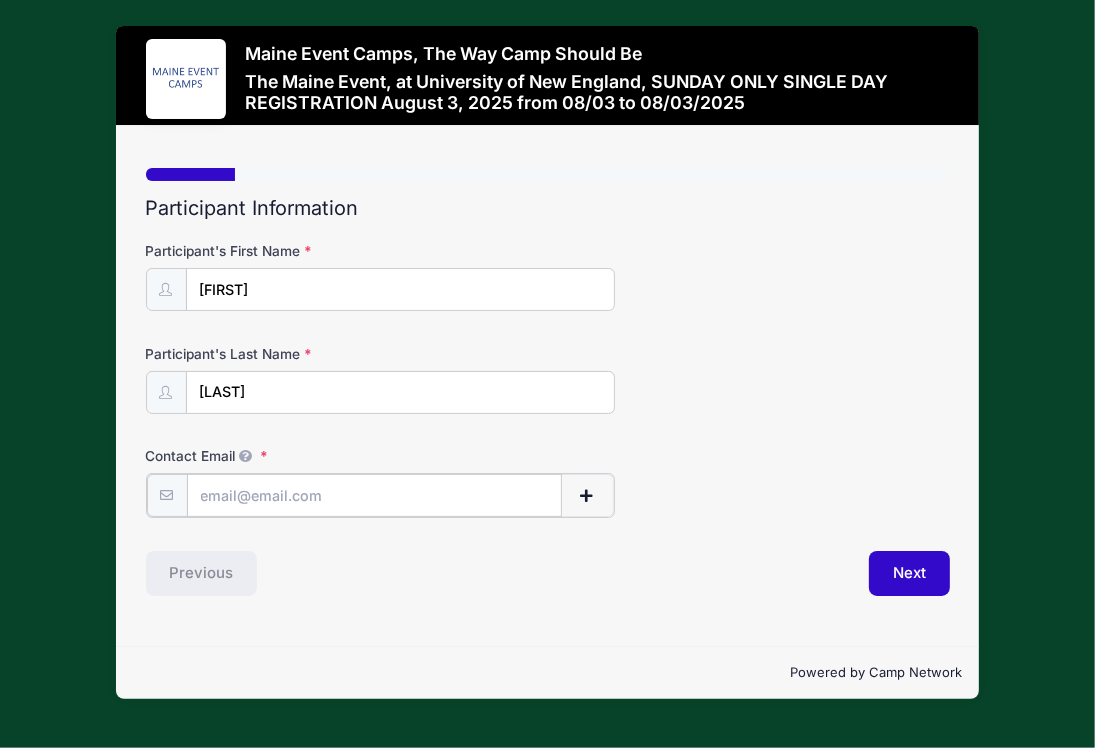 click on "Contact Email" at bounding box center [374, 495] 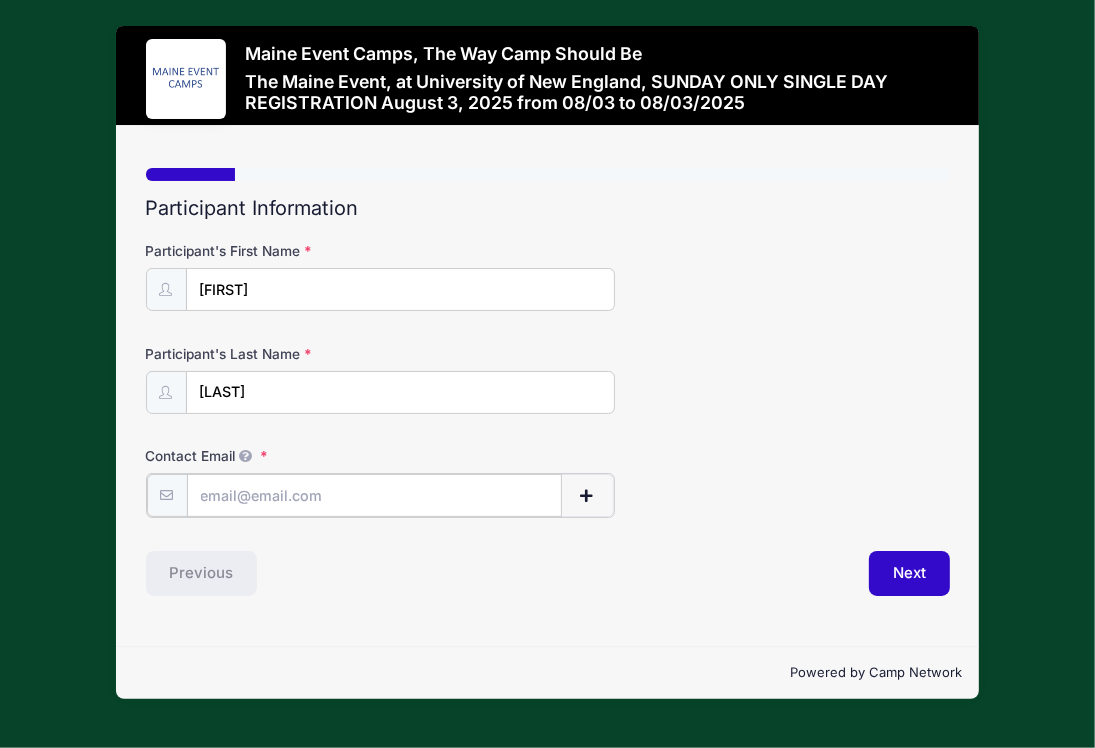 type on "[EMAIL]" 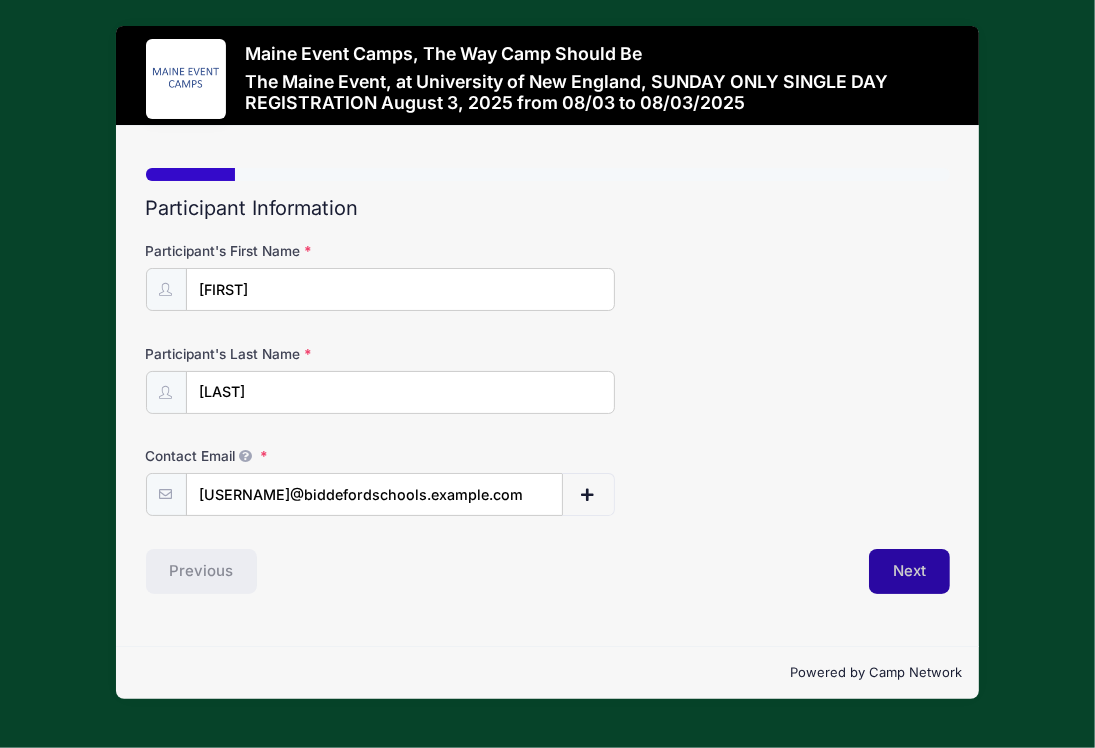 click on "Next" at bounding box center (909, 572) 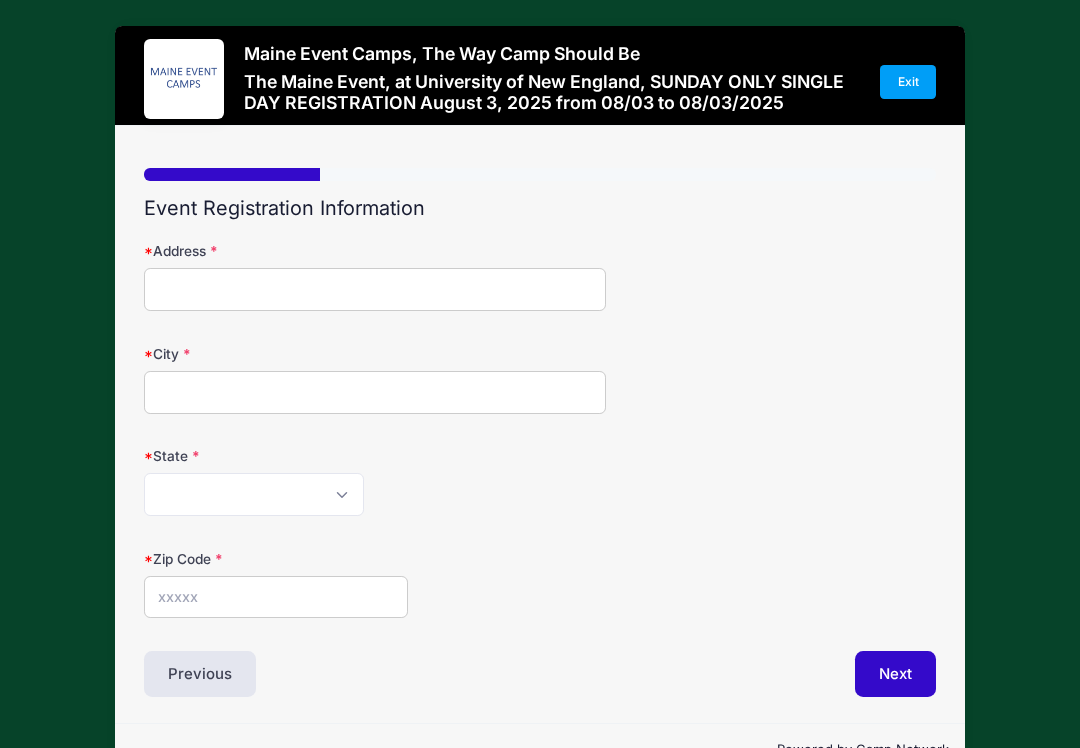click on "Address" at bounding box center [375, 289] 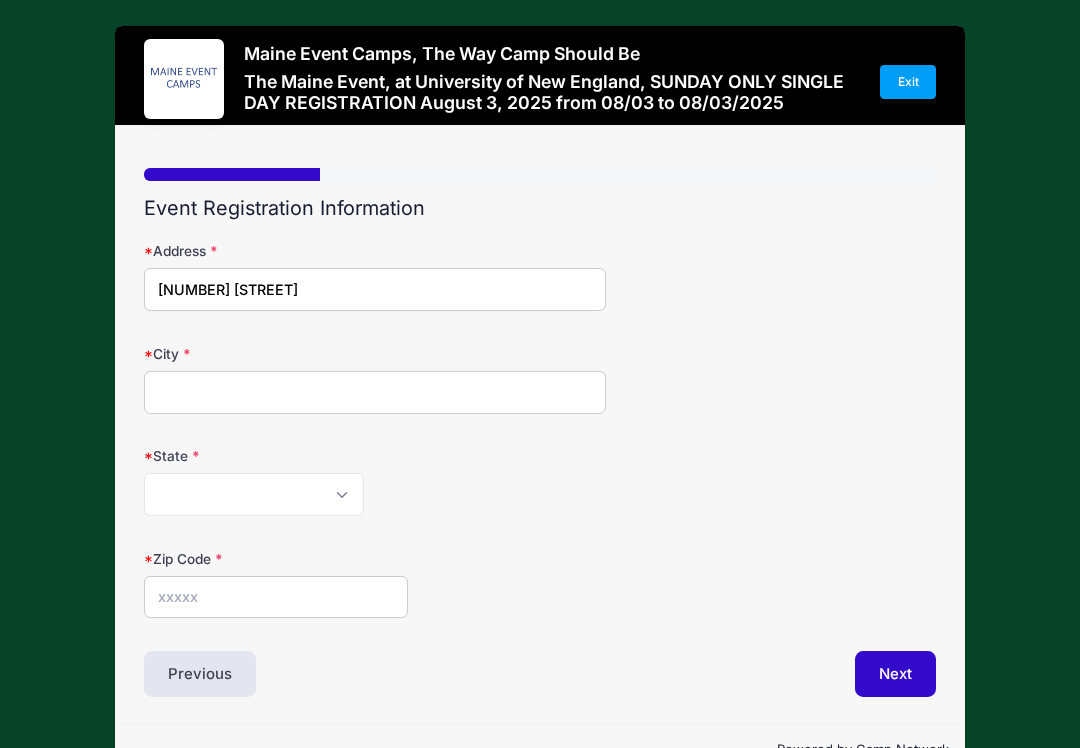 type on "Biddeford" 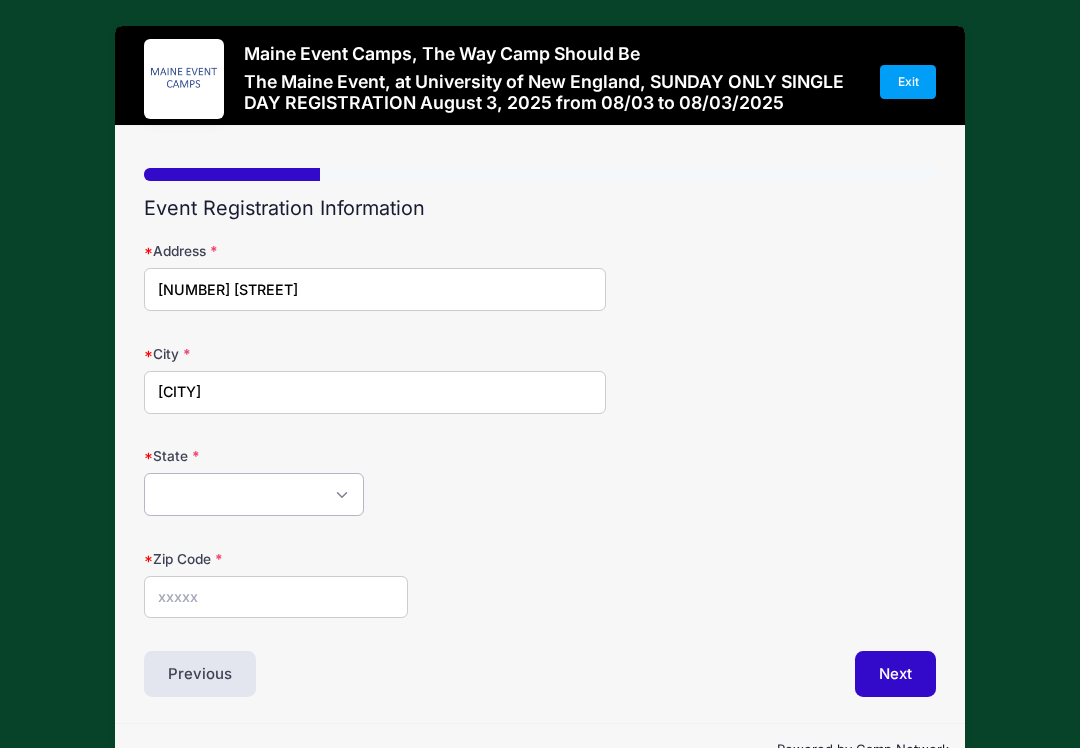 select on "ME" 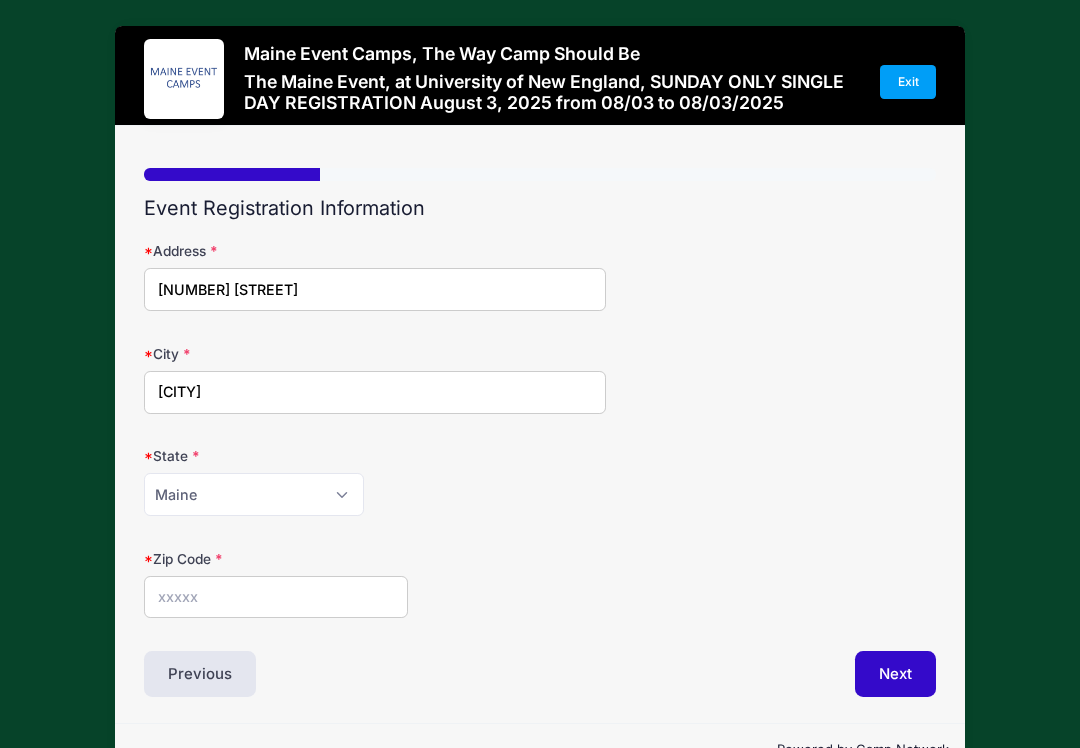 type on "04005" 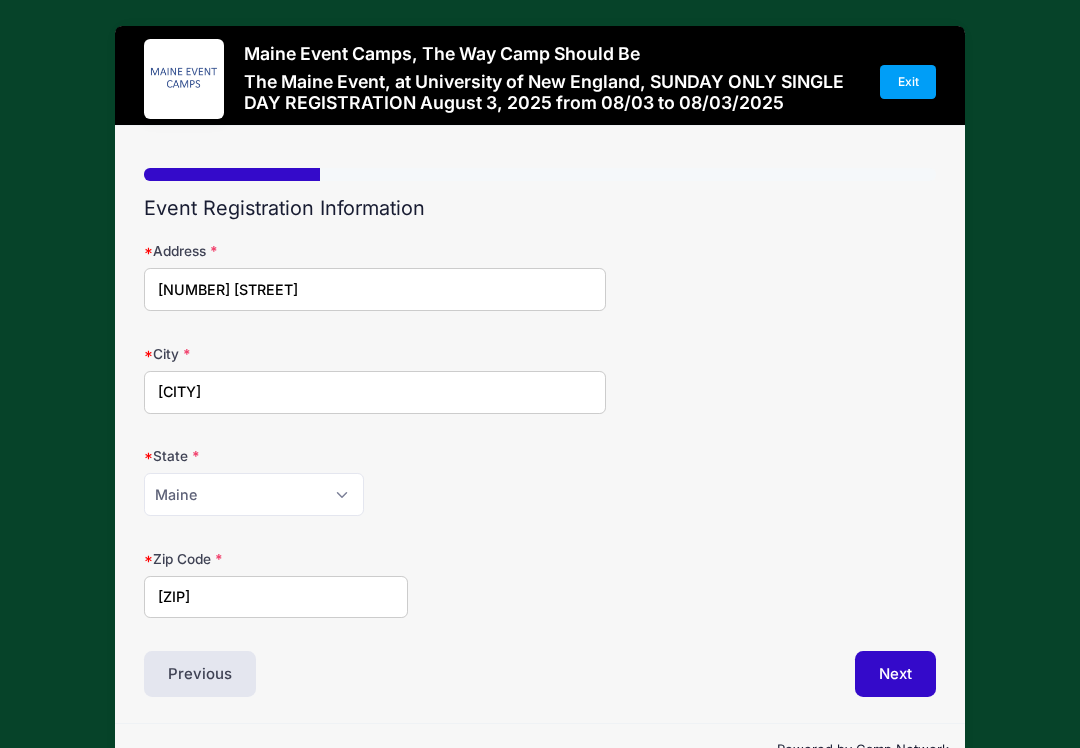 scroll, scrollTop: 51, scrollLeft: 0, axis: vertical 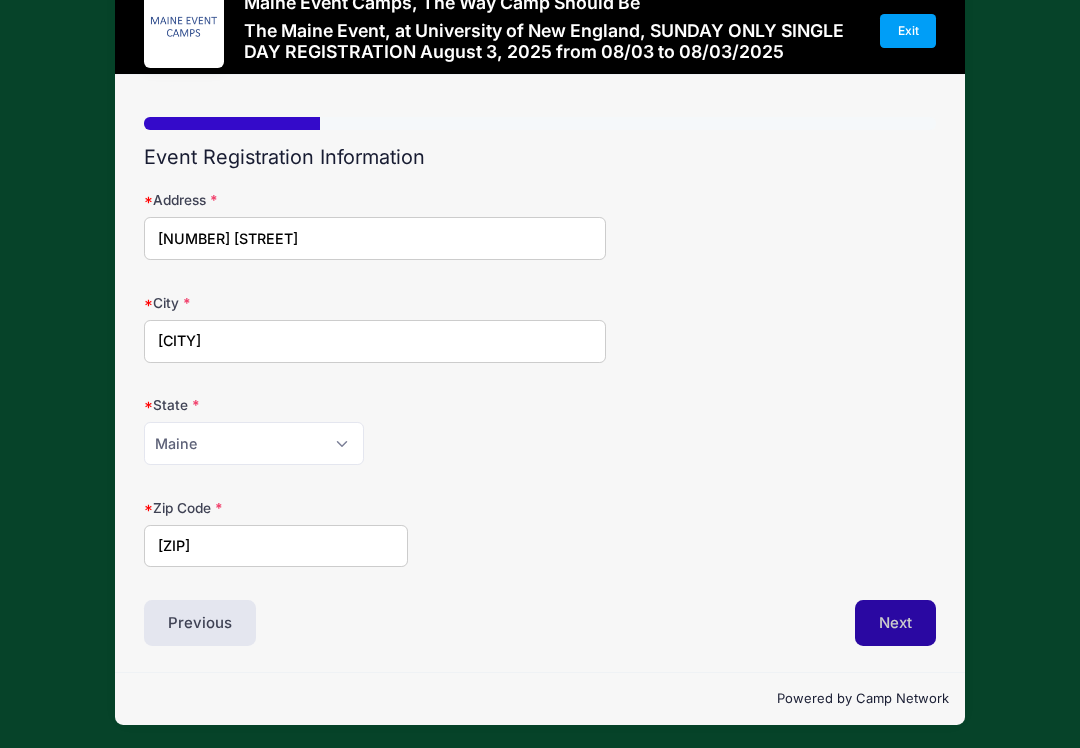 click on "Next" at bounding box center [895, 623] 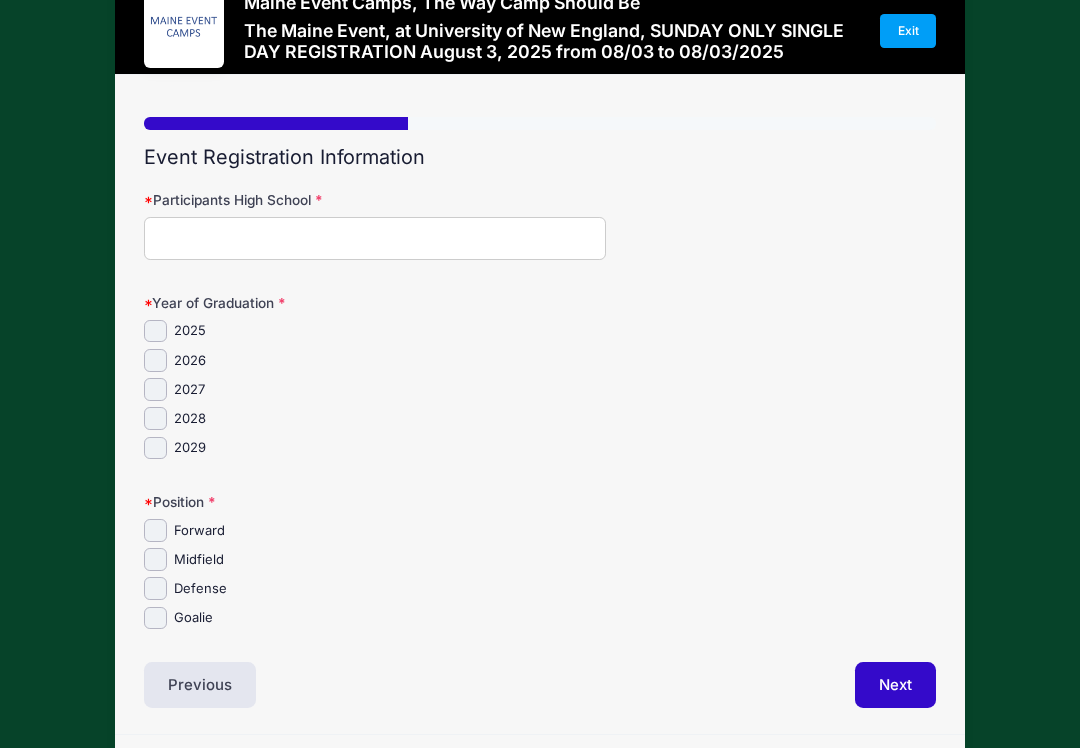 scroll, scrollTop: 36, scrollLeft: 0, axis: vertical 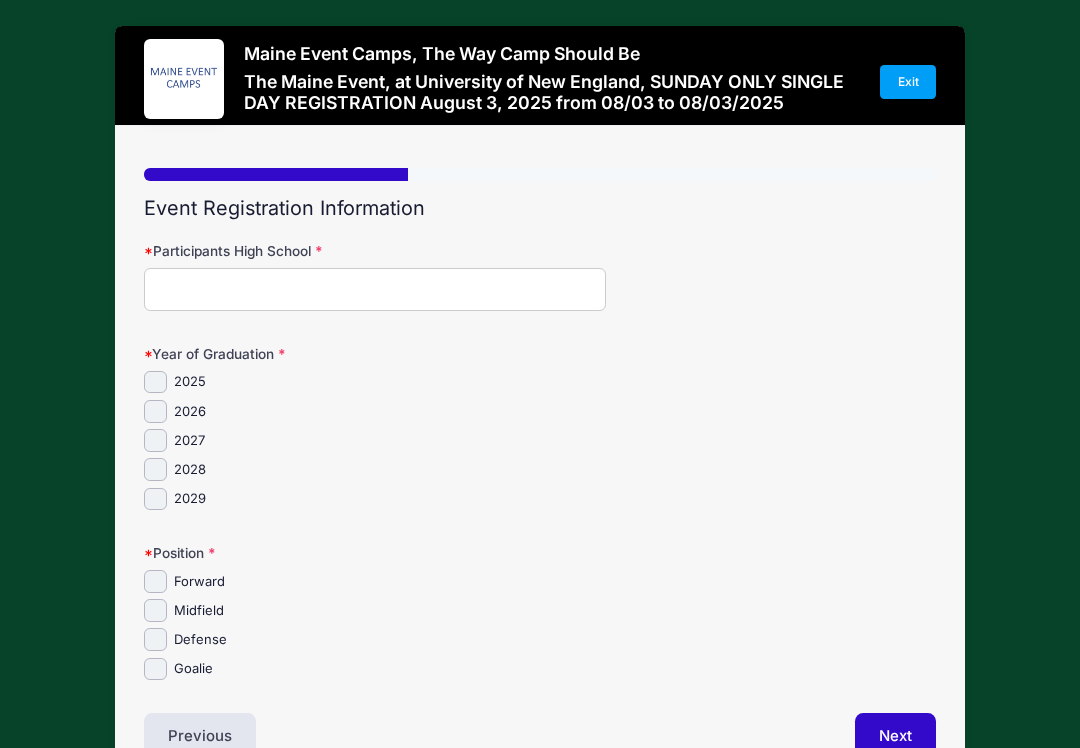 click on "Participants High School" at bounding box center (375, 289) 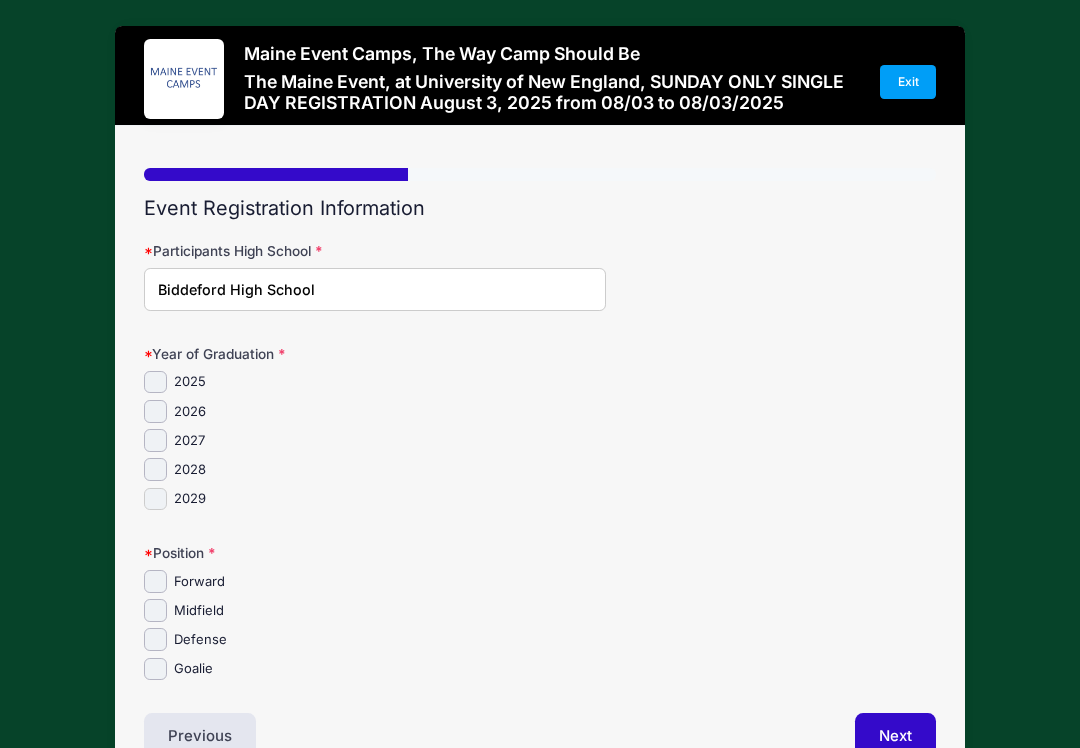click on "2029" at bounding box center (155, 499) 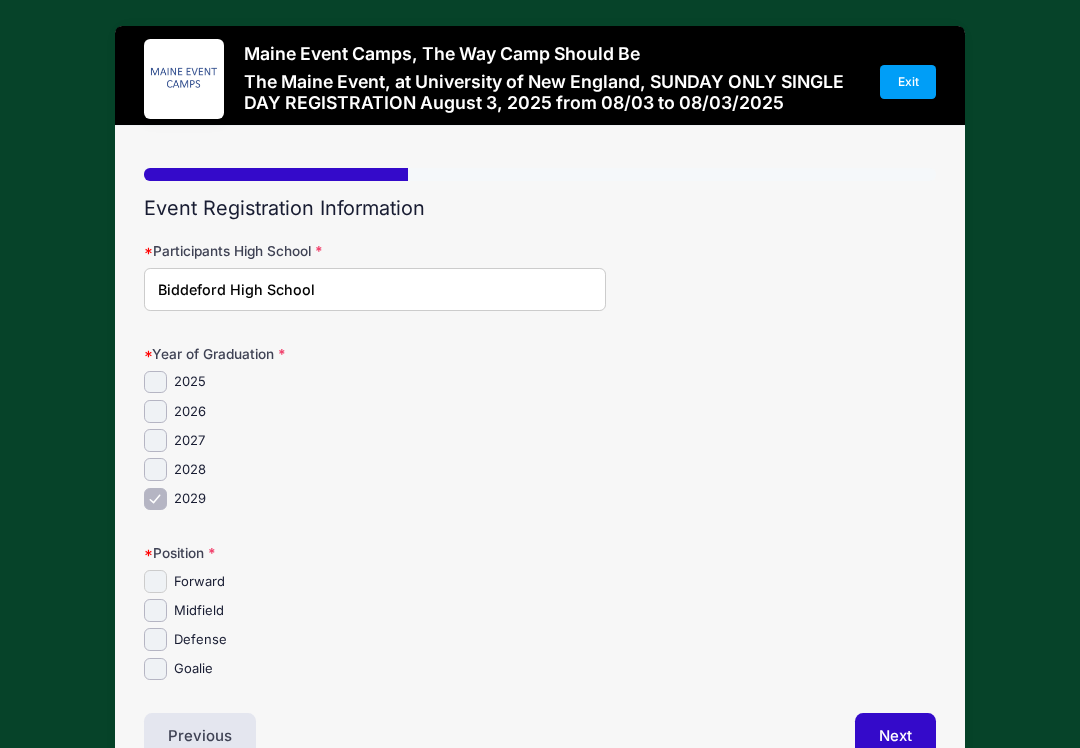 click on "Forward" at bounding box center (155, 581) 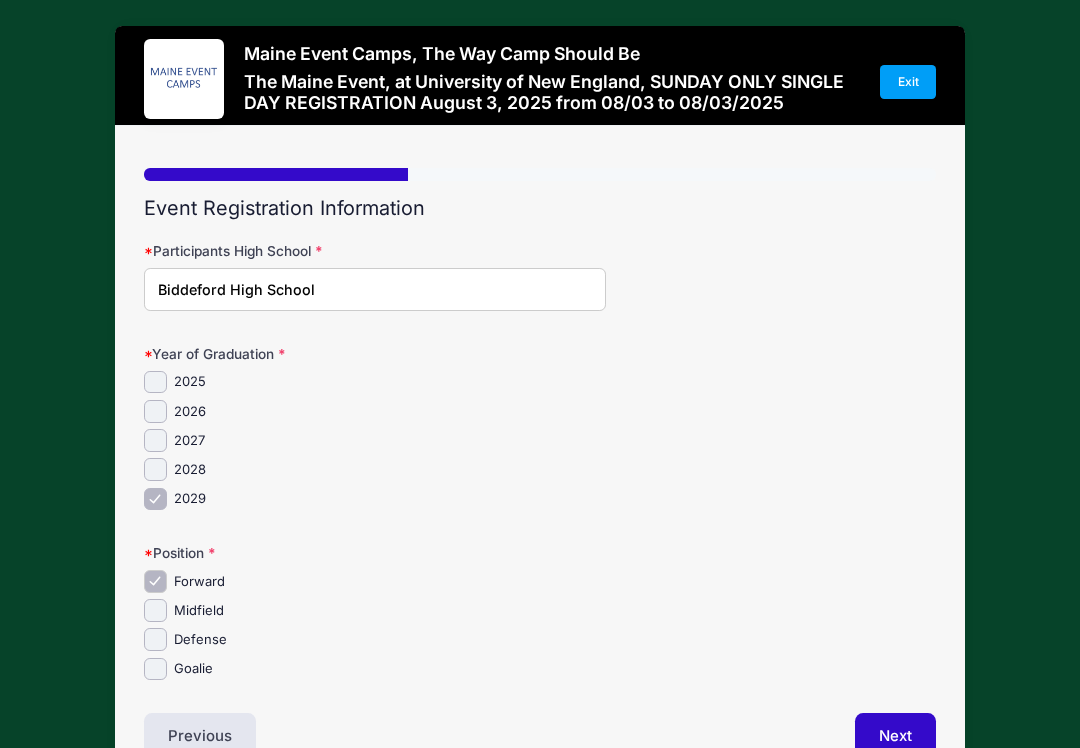 scroll, scrollTop: 100, scrollLeft: 0, axis: vertical 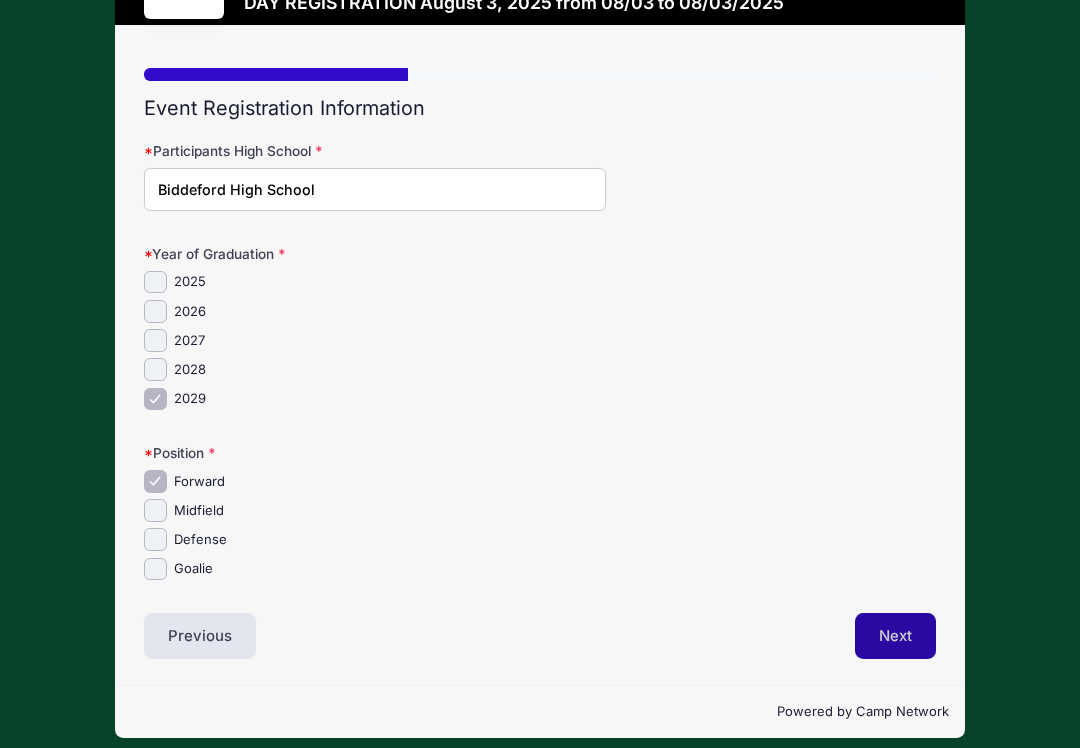 click on "Next" at bounding box center (895, 636) 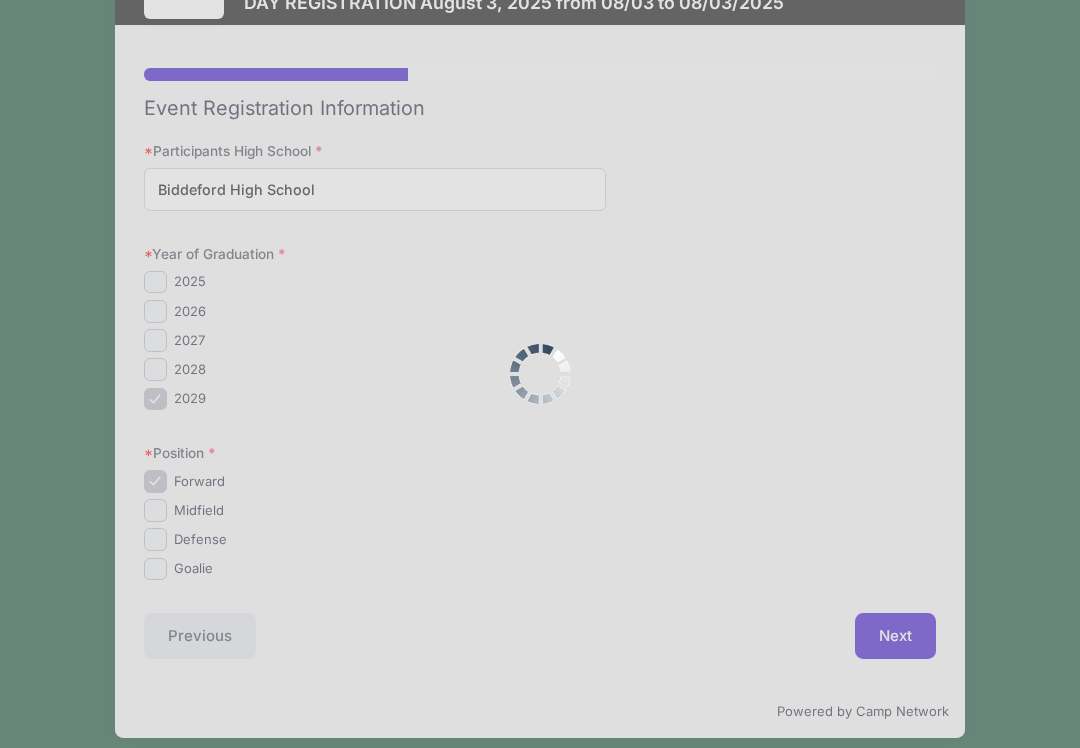 scroll, scrollTop: 24, scrollLeft: 0, axis: vertical 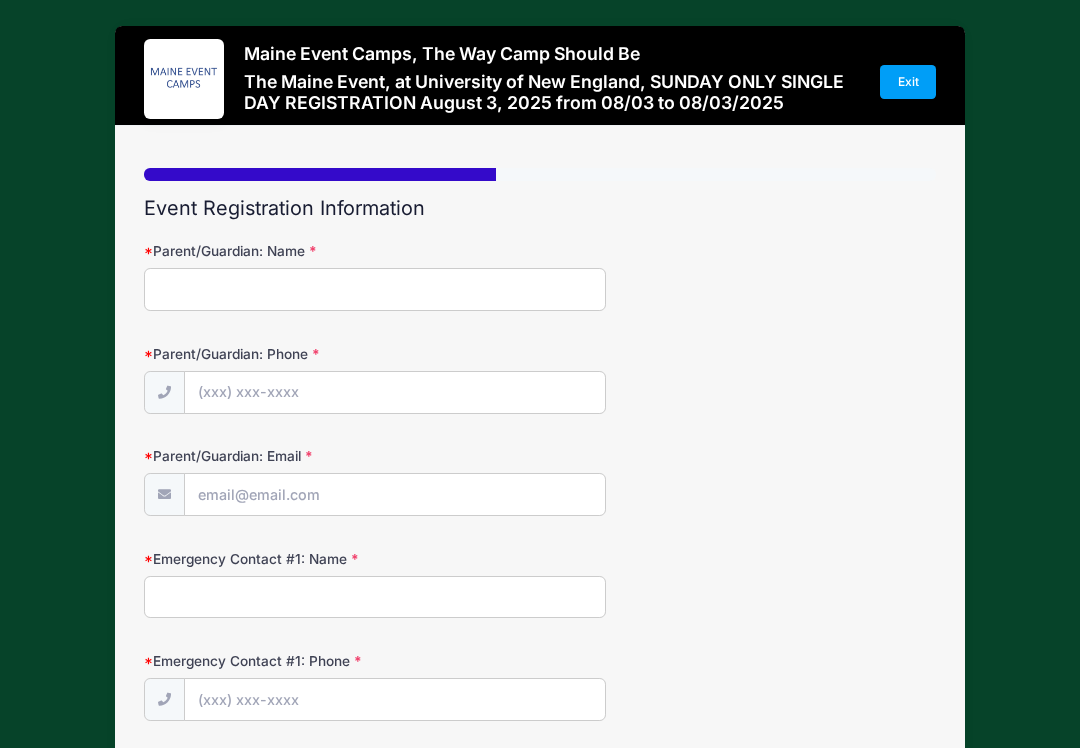 click on "Parent/Guardian: Name" at bounding box center (375, 289) 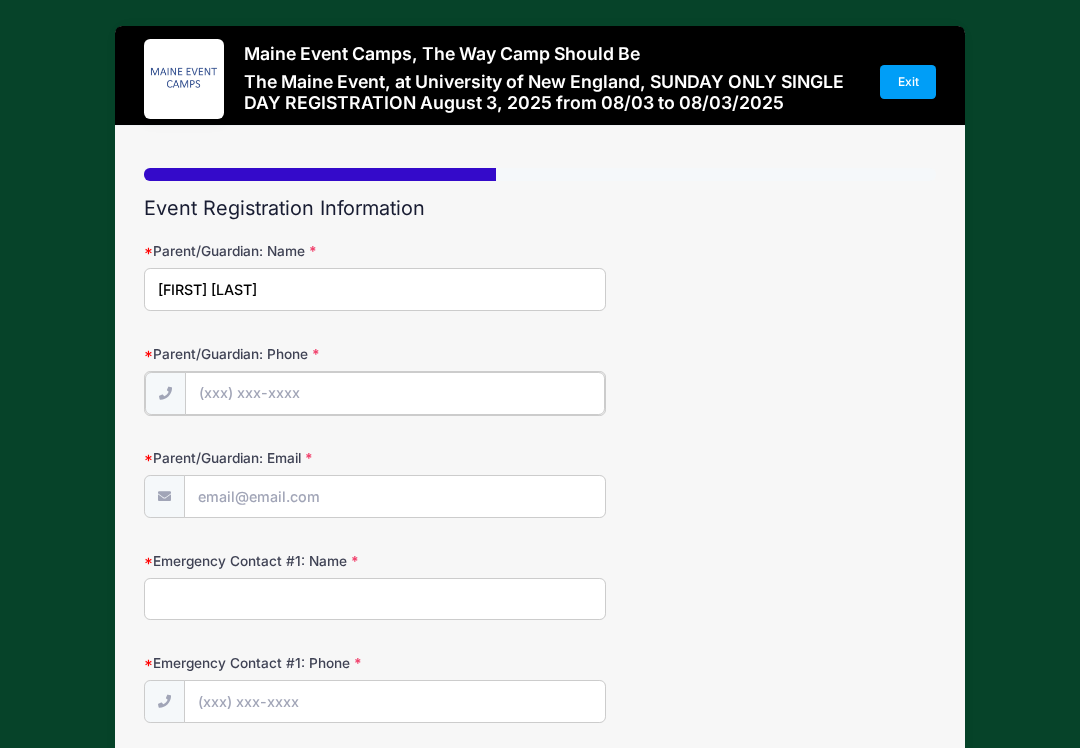type on "(703) 403-3828" 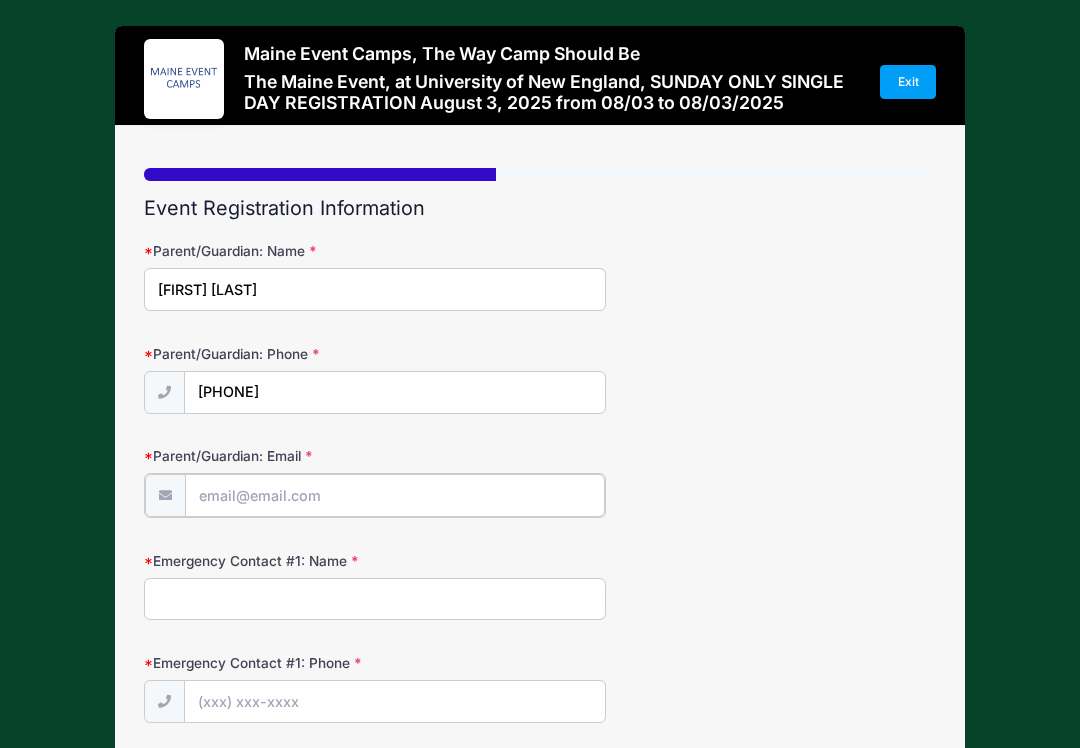 type on "jburkestrategies@maine.rr.com" 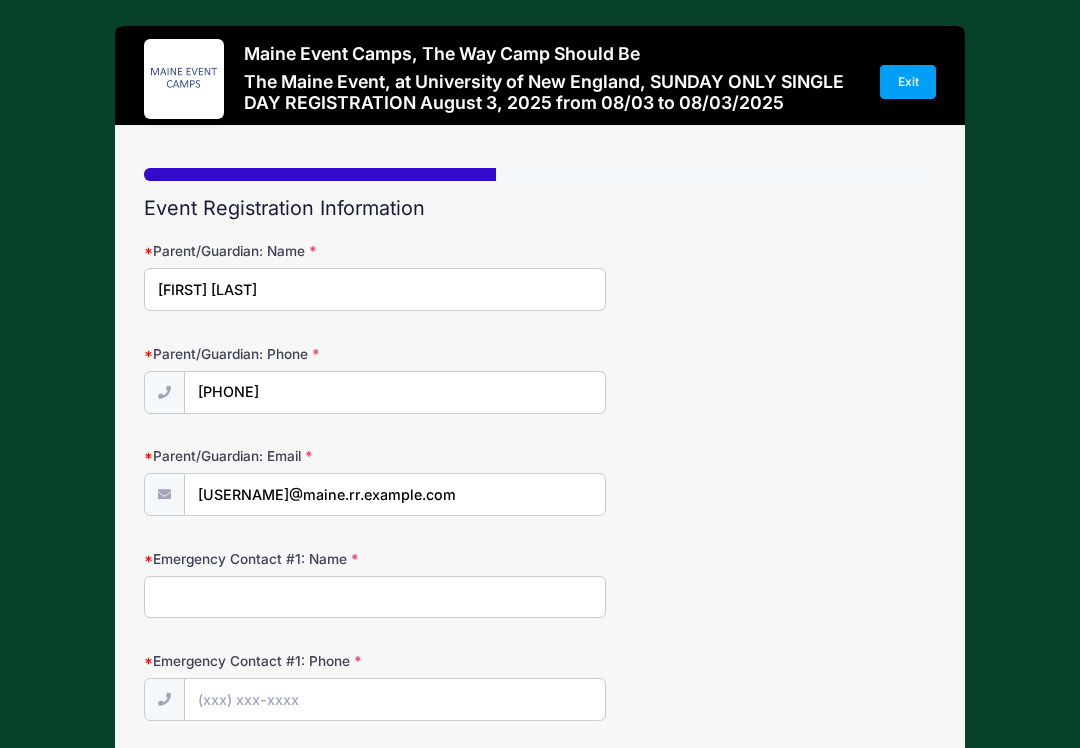 type on "Jennifer Burke" 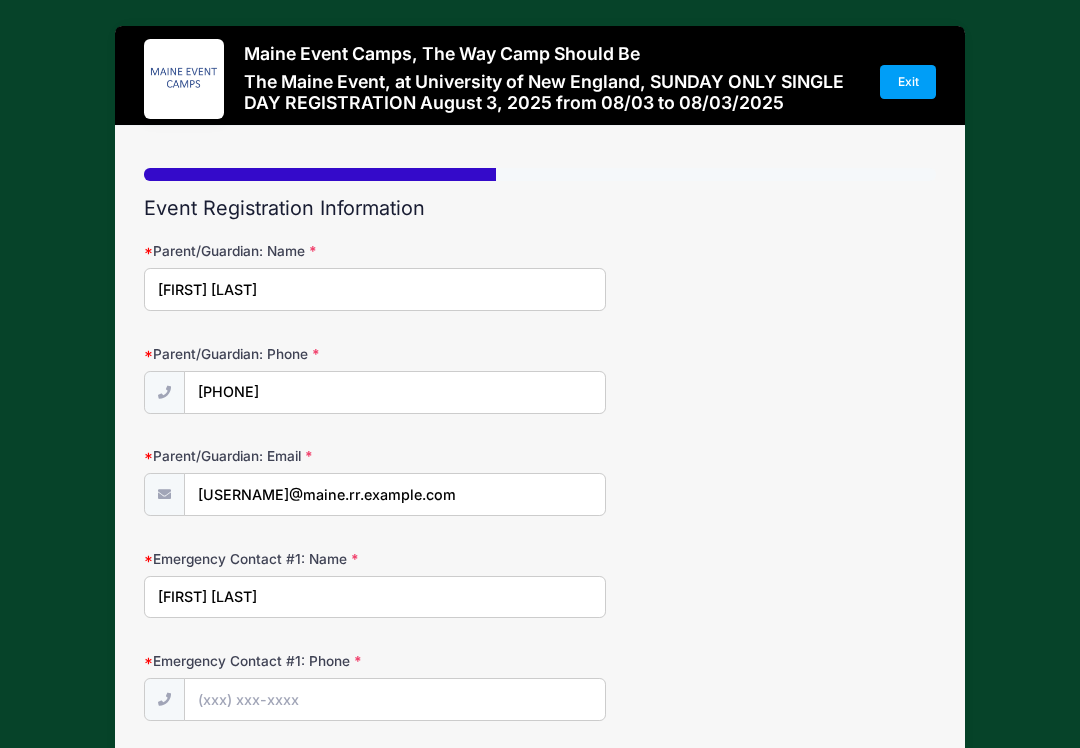 type on "jburkestrategies@maine.rr.com" 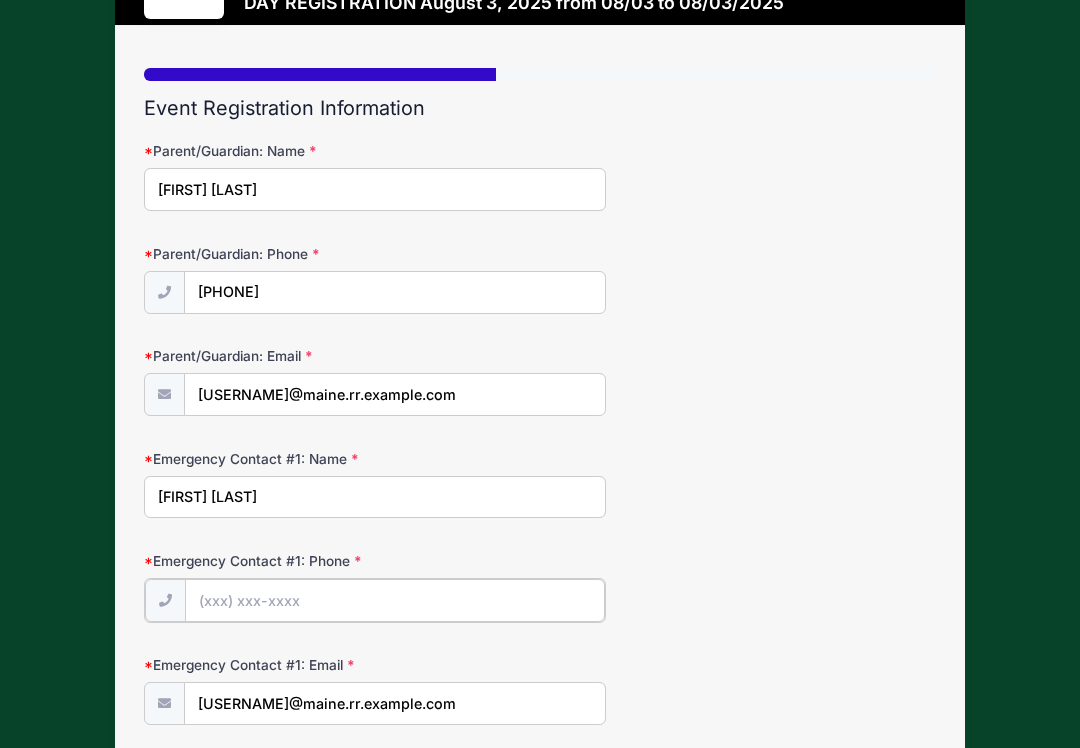 click on "Emergency Contact #1: Phone" at bounding box center (395, 600) 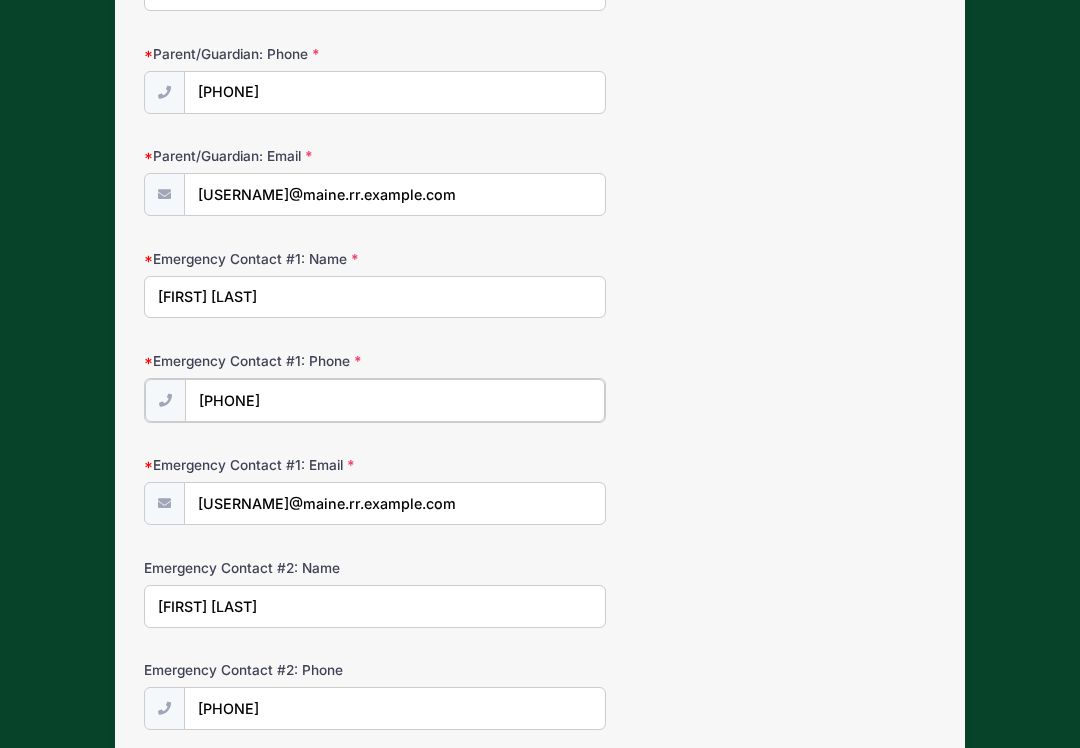 scroll, scrollTop: 500, scrollLeft: 0, axis: vertical 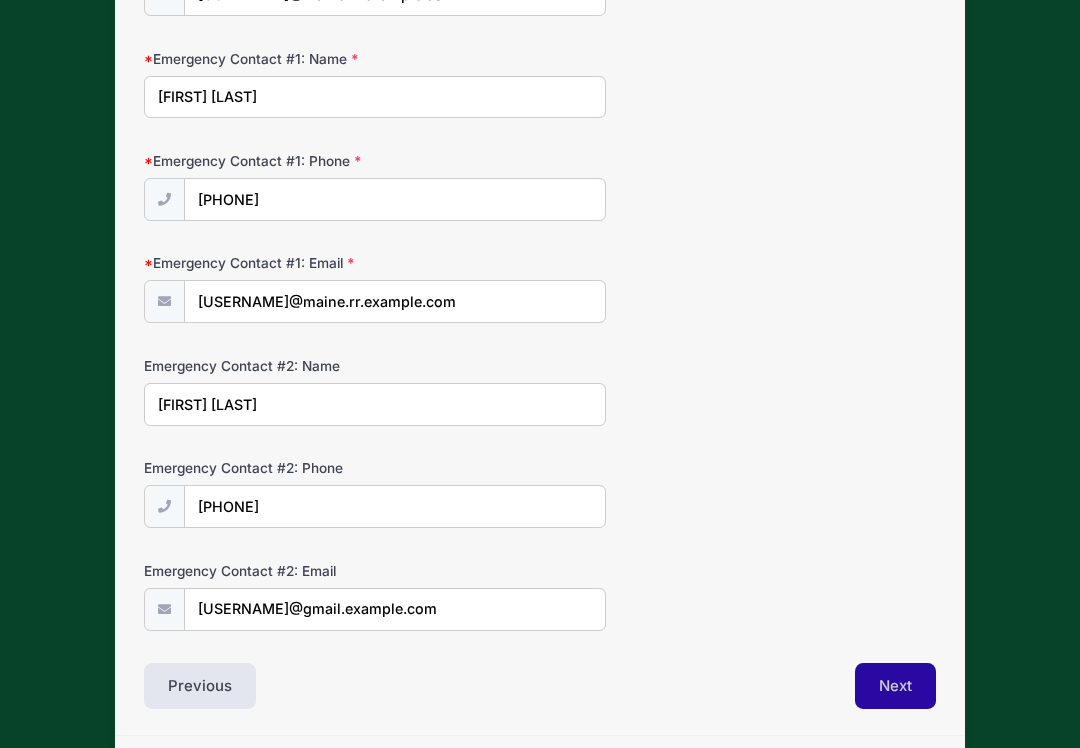 click on "Next" at bounding box center (895, 686) 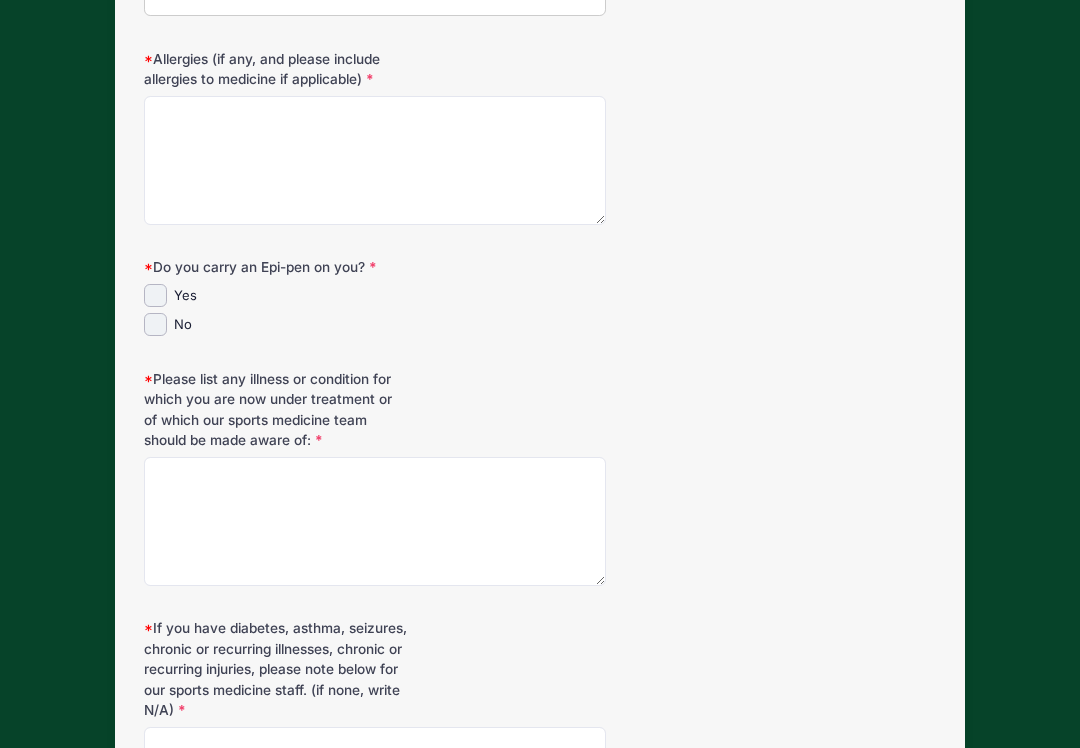 scroll, scrollTop: 148, scrollLeft: 0, axis: vertical 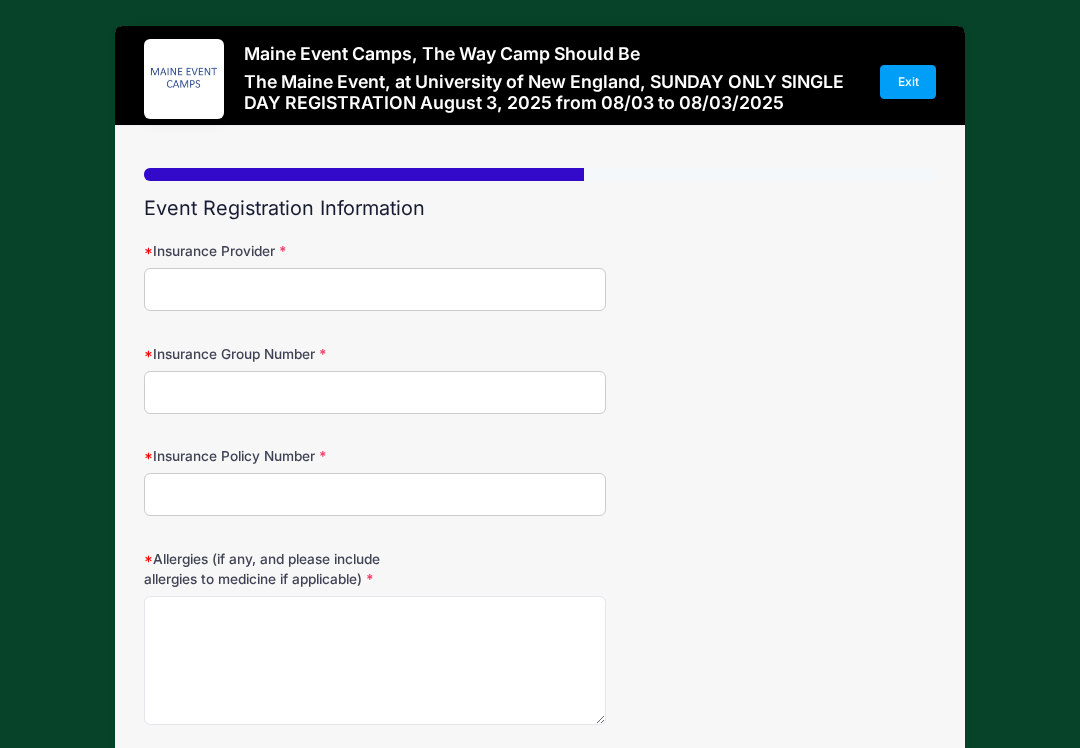 click on "Insurance Provider" at bounding box center [375, 289] 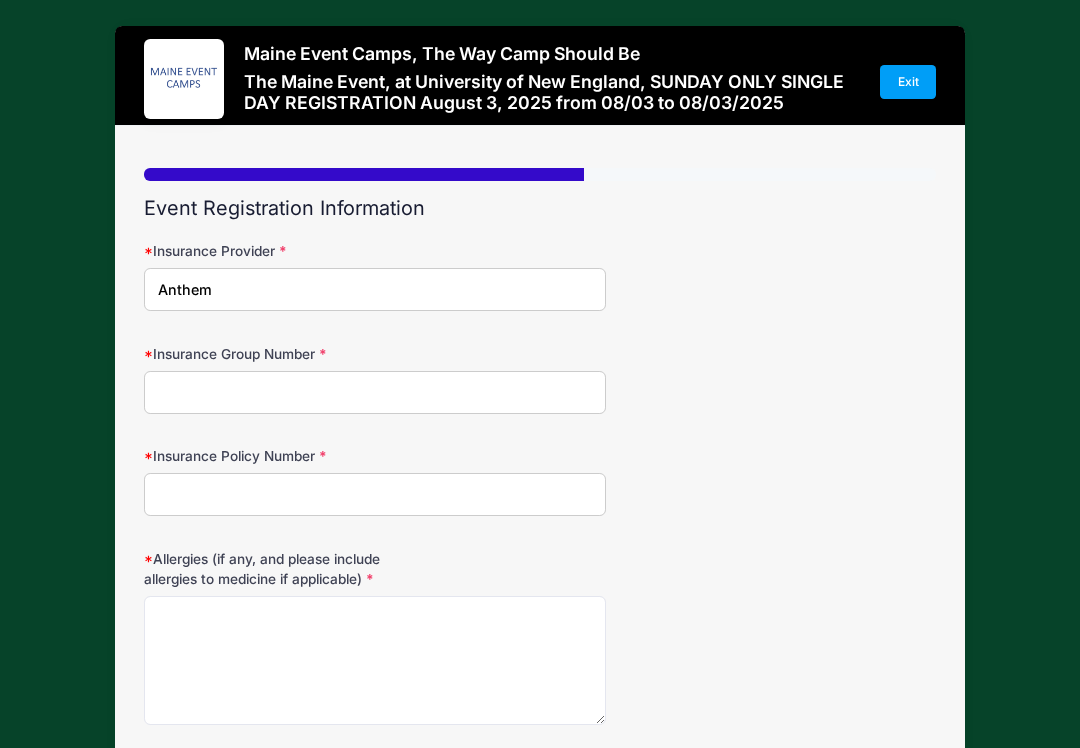 type on "008192001B" 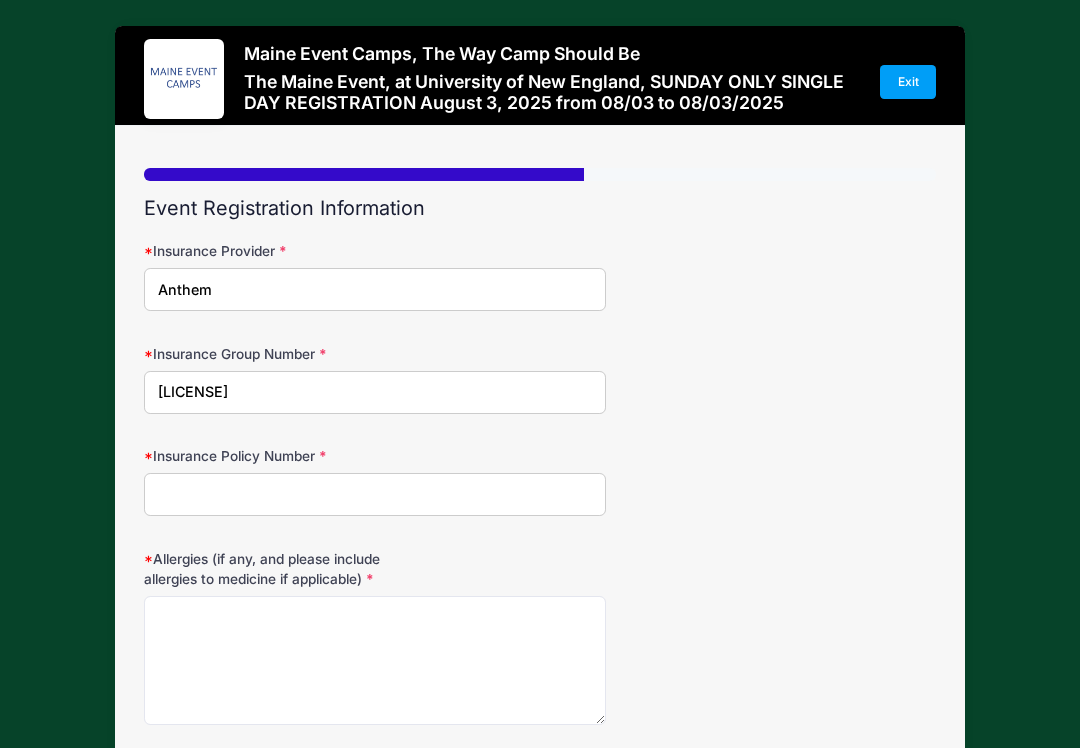 type on "BEY0971990733" 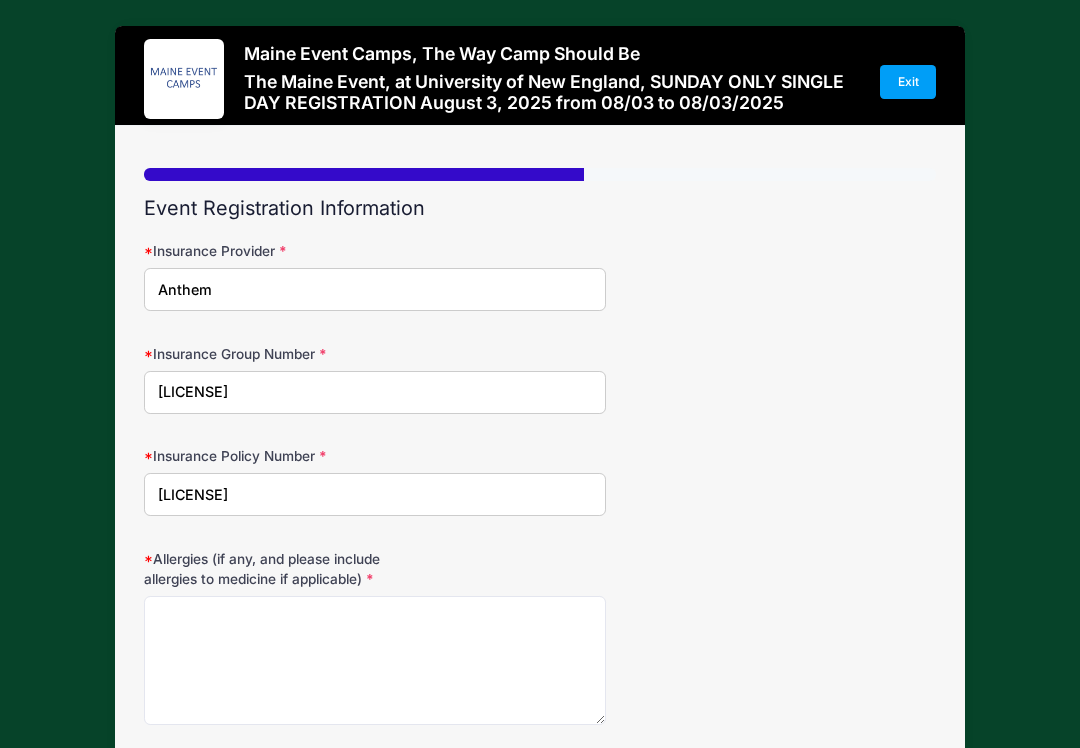 scroll, scrollTop: 100, scrollLeft: 0, axis: vertical 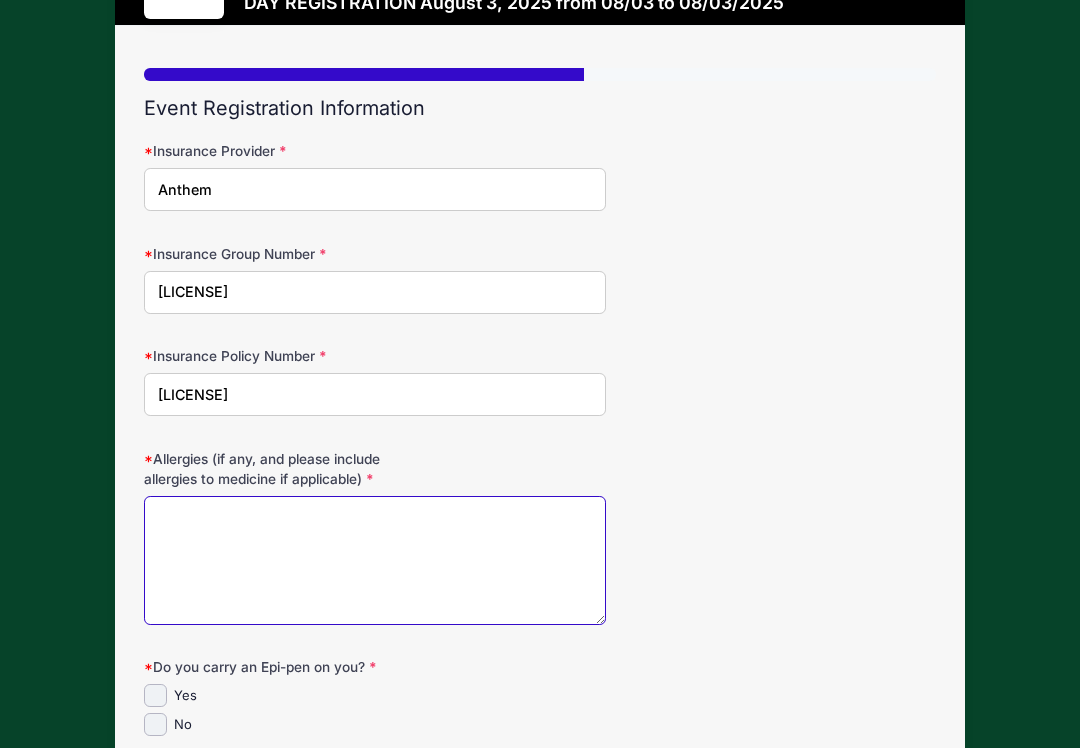 click on "Allergies (if any, and please include allergies to medicine if applicable)" at bounding box center (375, 560) 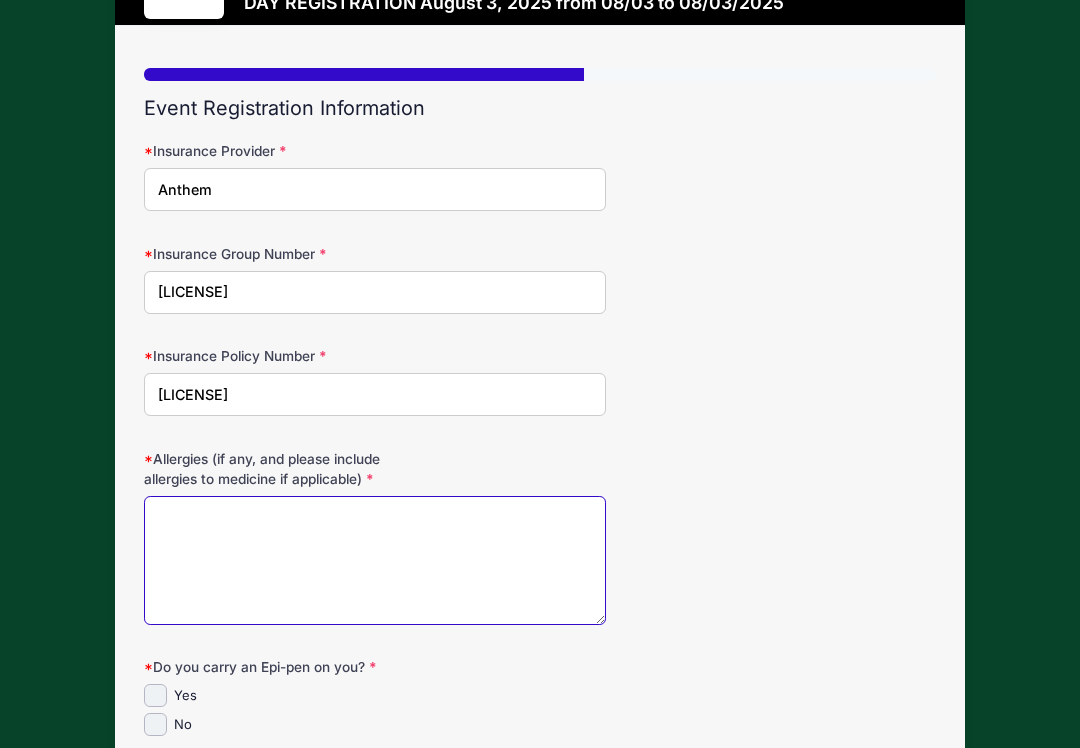 scroll, scrollTop: 200, scrollLeft: 0, axis: vertical 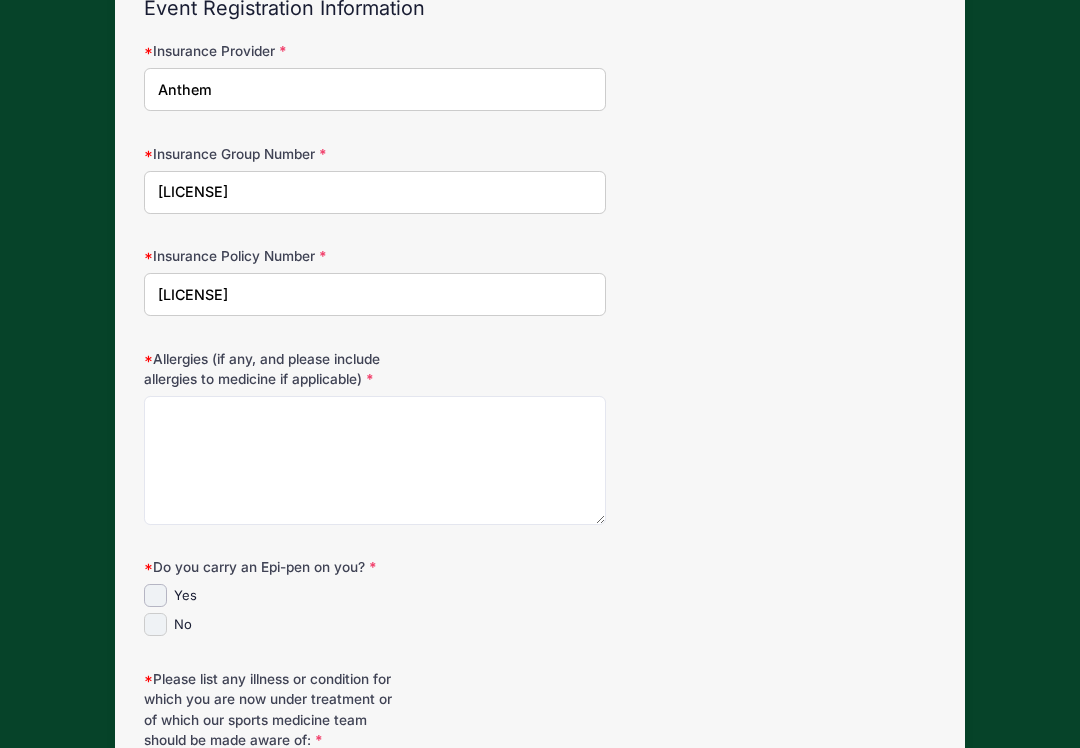 click on "No" at bounding box center (155, 624) 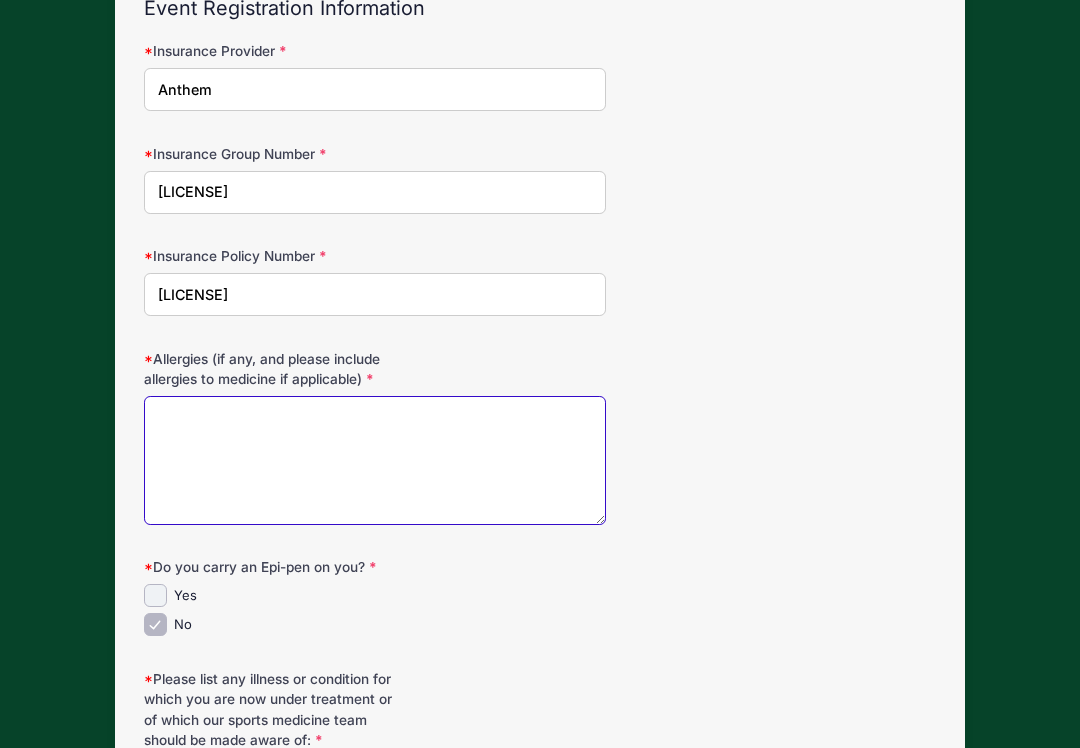 click on "Allergies (if any, and please include allergies to medicine if applicable)" at bounding box center [375, 460] 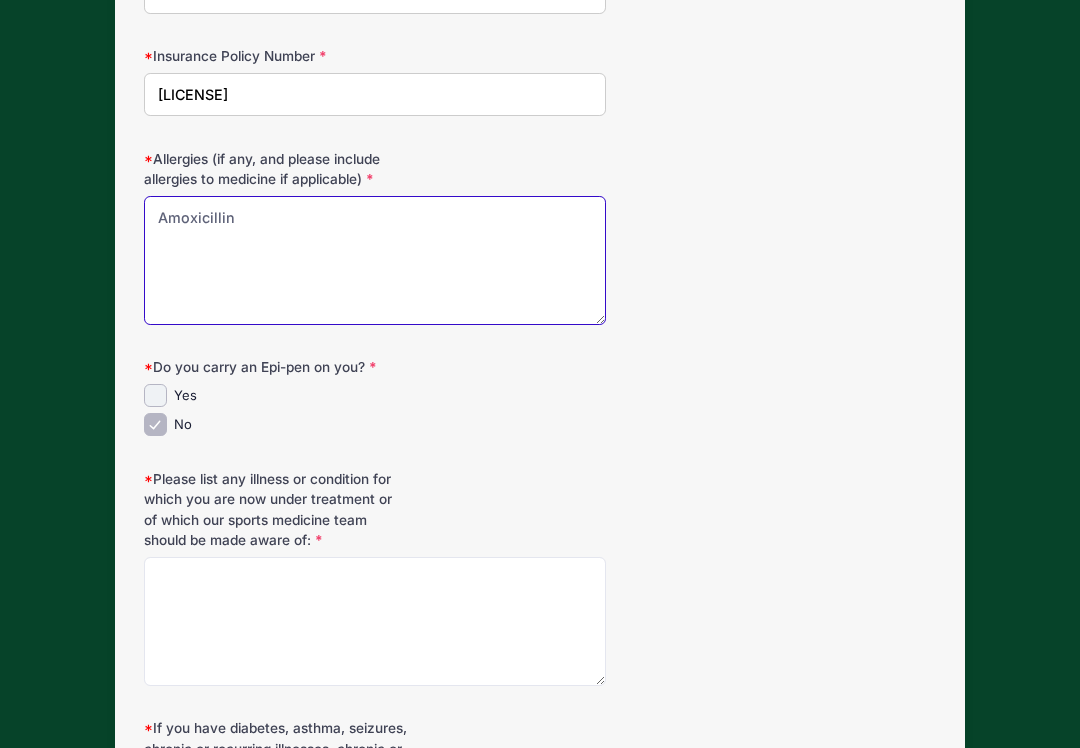 scroll, scrollTop: 500, scrollLeft: 0, axis: vertical 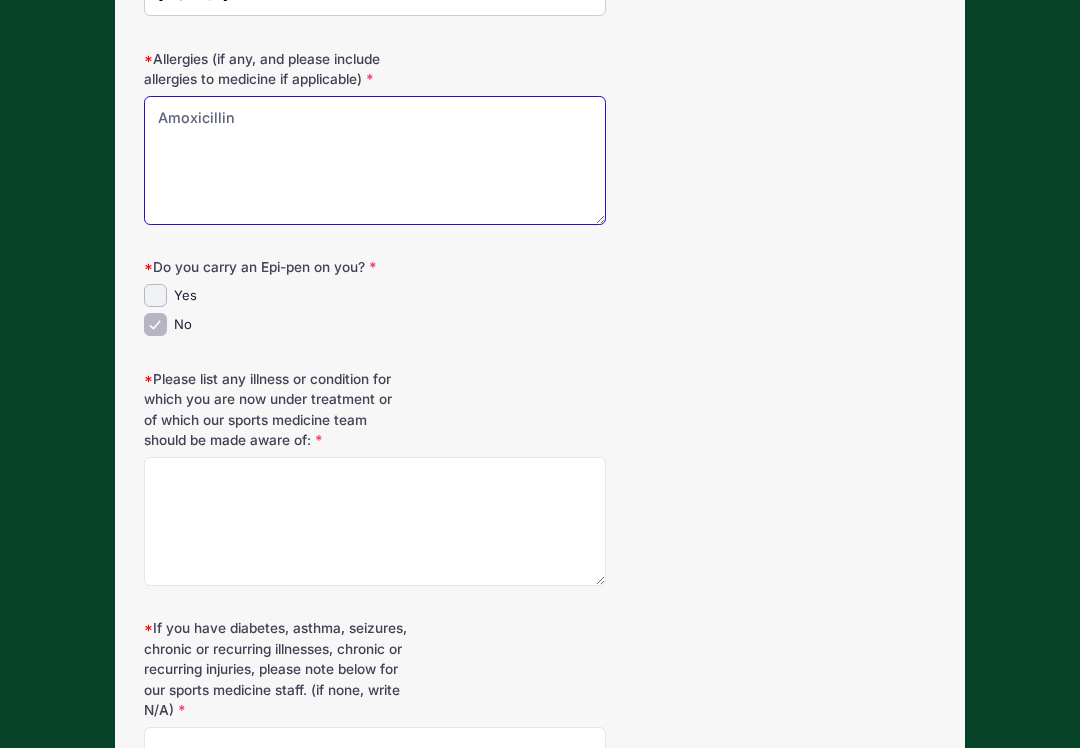 type on "Amoxicillin" 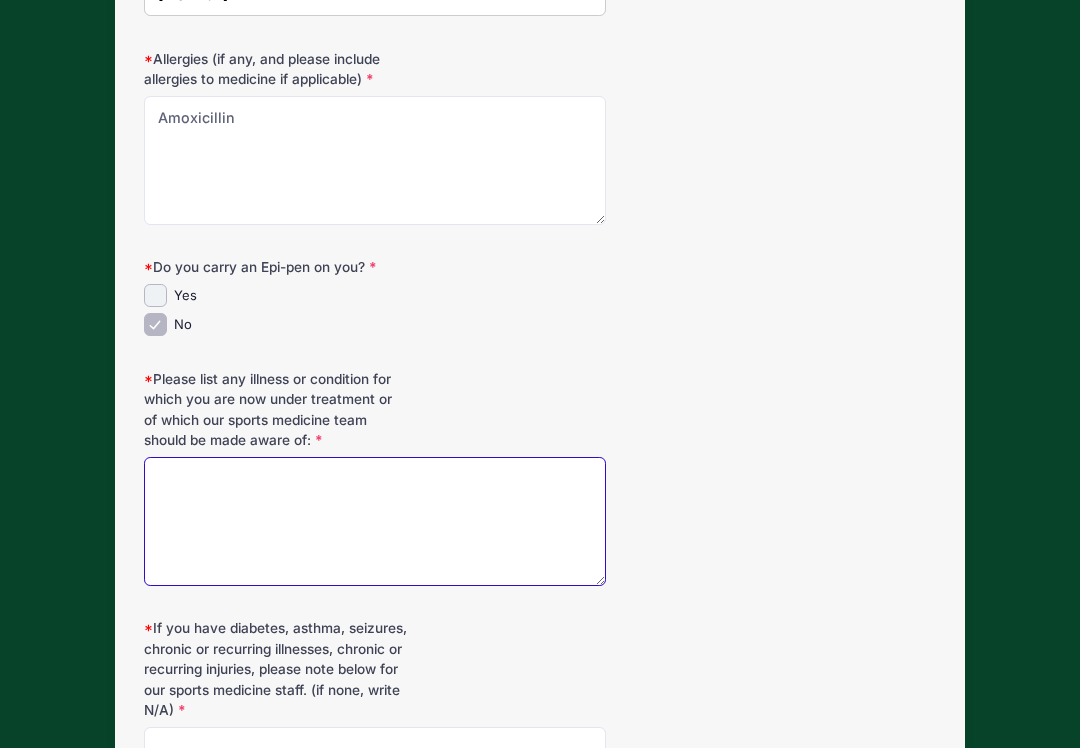 click on "Please list any illness or condition for which you are now under treatment or of which our sports medicine team should be made aware of:" at bounding box center [375, 521] 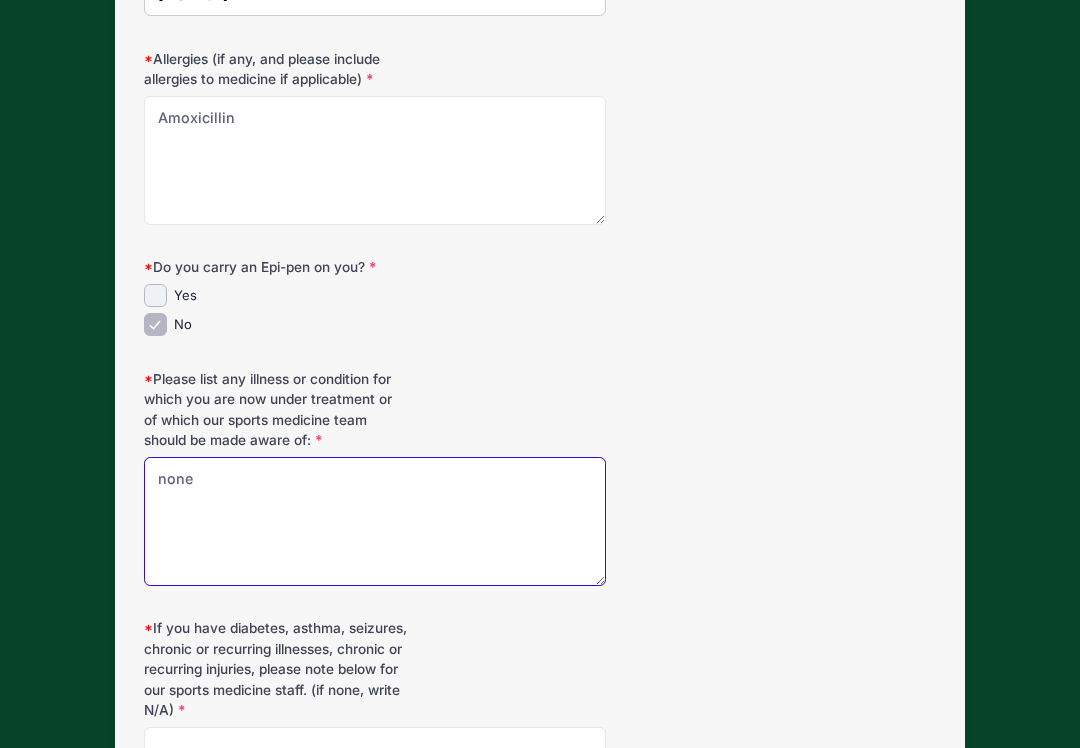 type on "none" 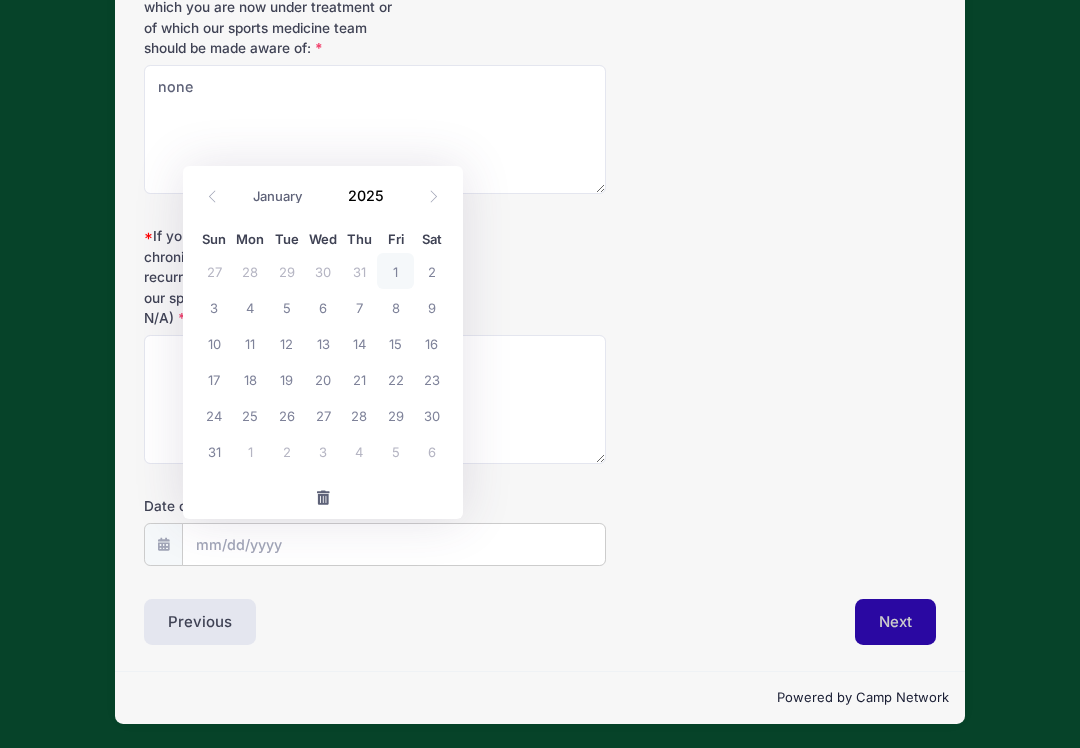 type 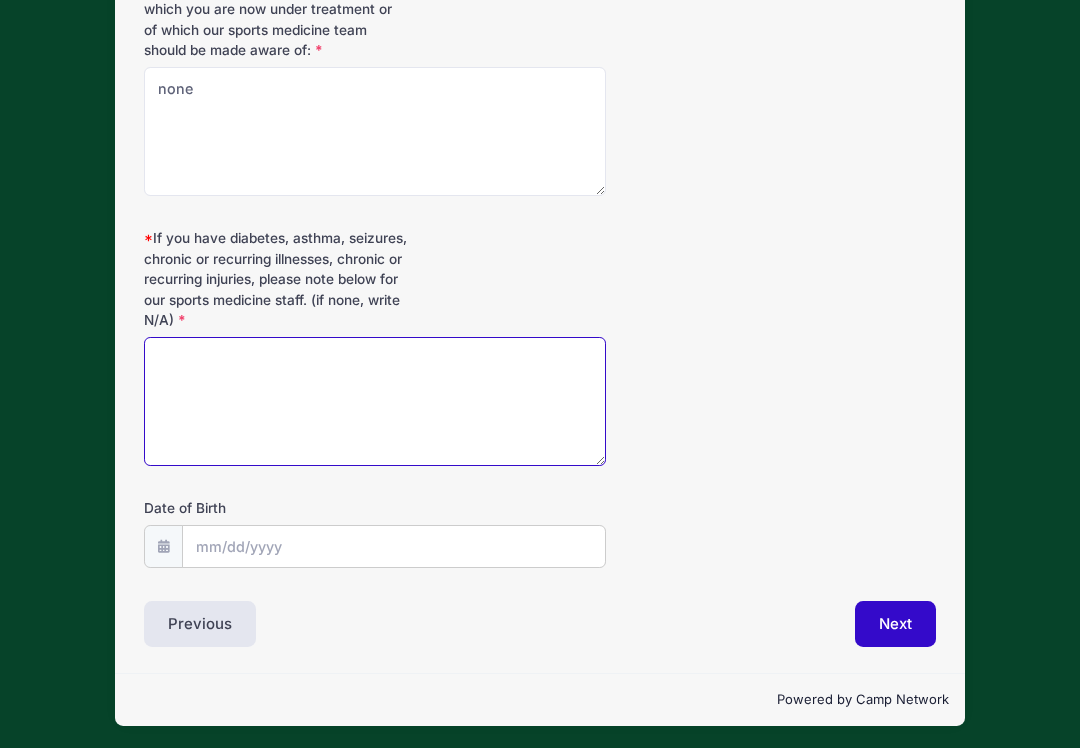 click on "If you have diabetes, asthma, seizures, chronic or recurring illnesses, chronic or recurring injuries, please note below for our sports medicine staff. (if none, write N/A)" at bounding box center [375, 401] 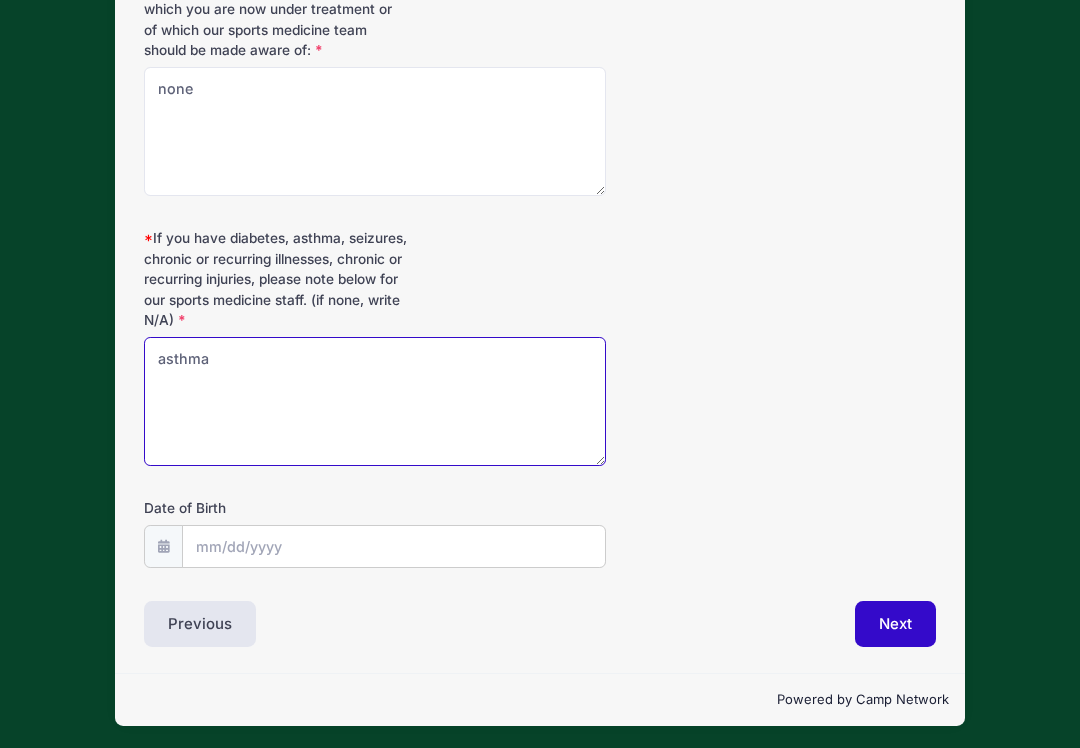 type on "asthma" 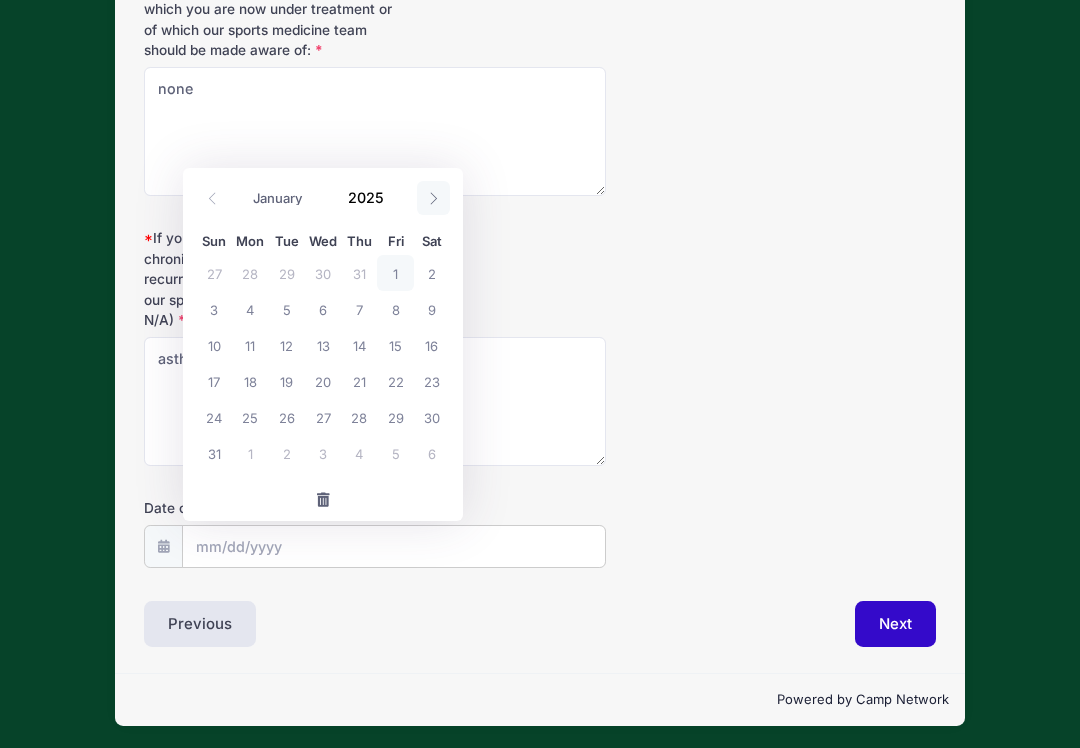 click at bounding box center (433, 198) 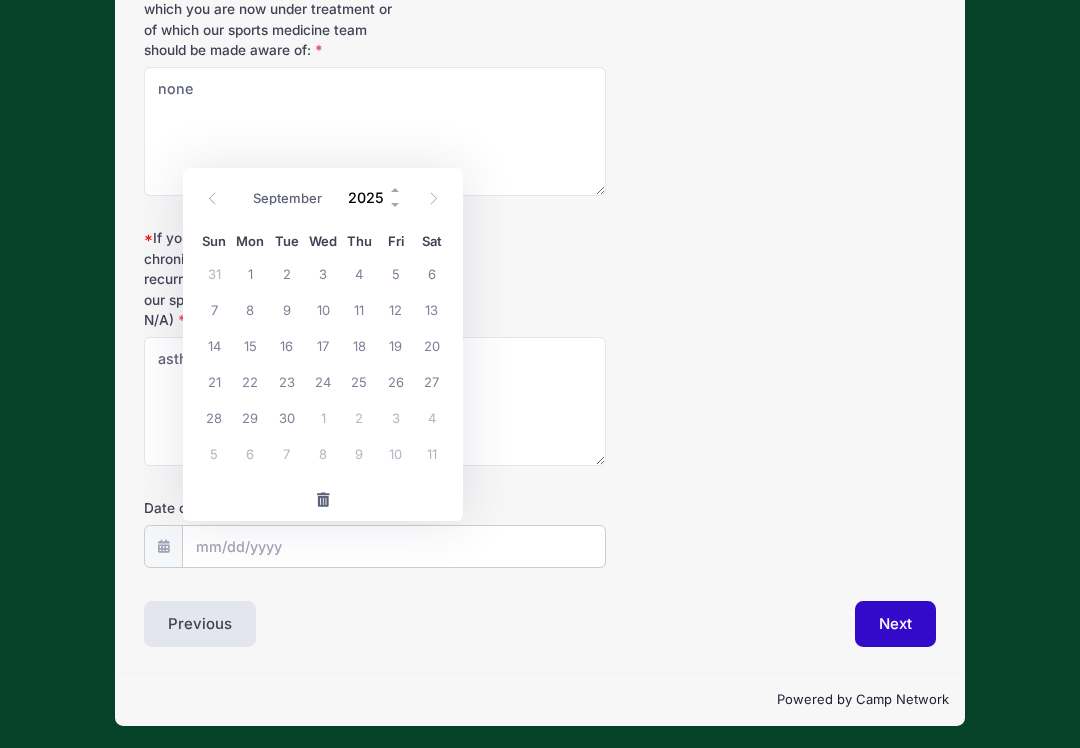 click on "2025" at bounding box center (370, 197) 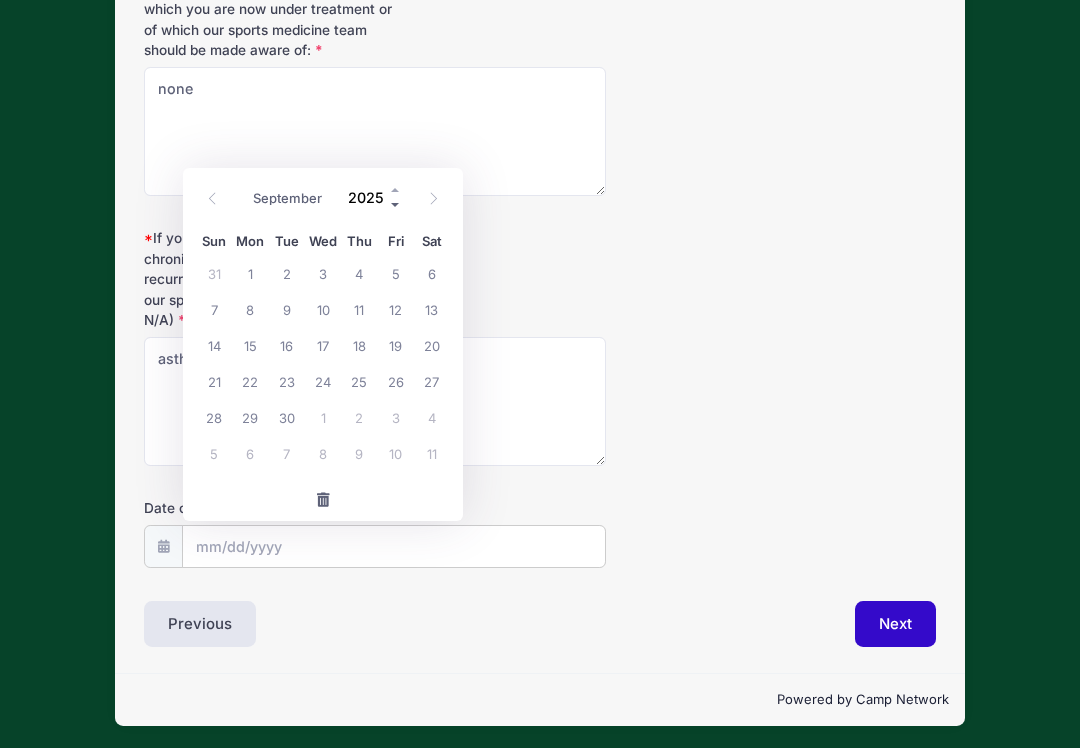 click at bounding box center (396, 204) 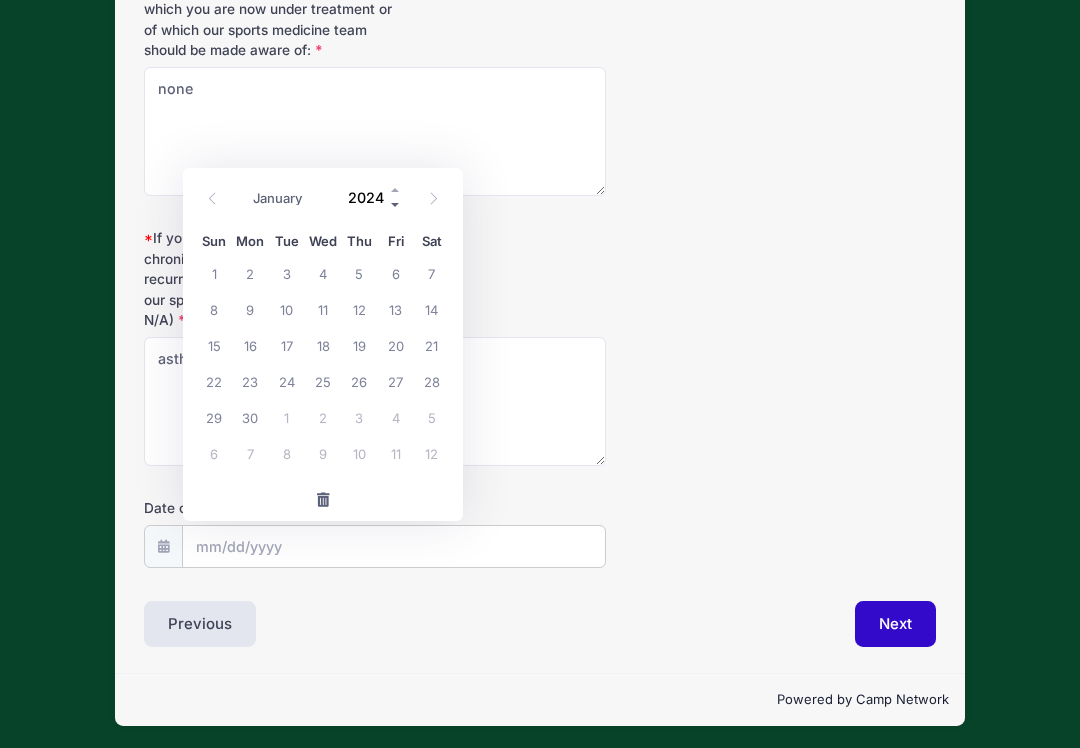 click at bounding box center [396, 204] 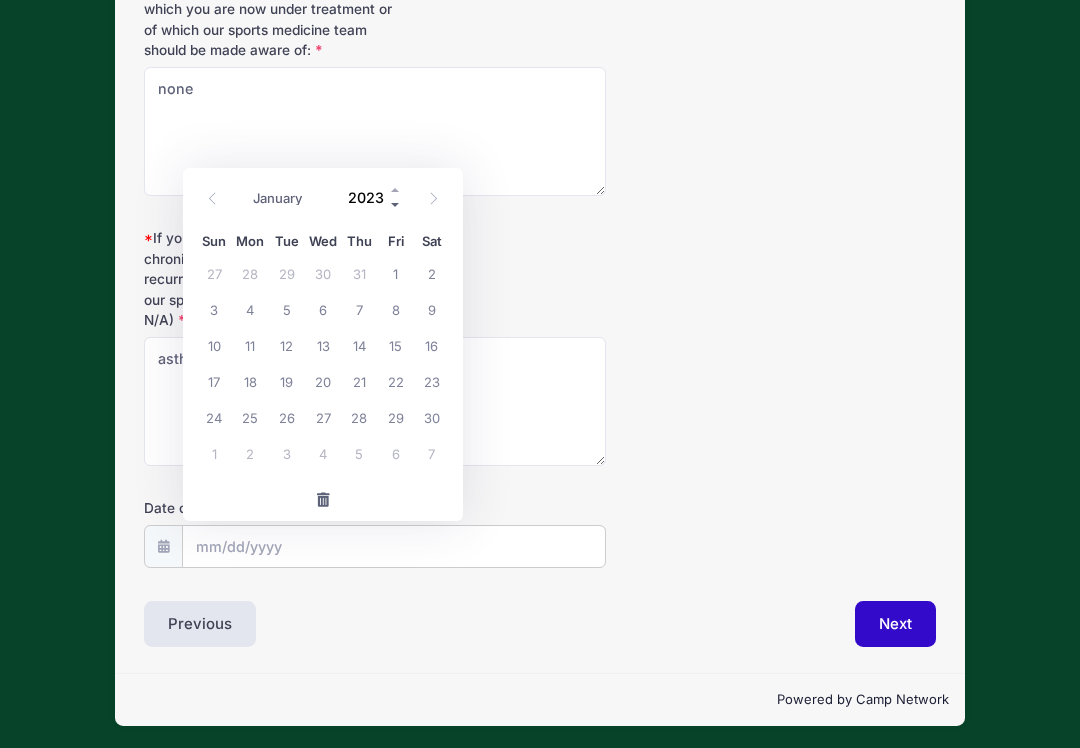 scroll, scrollTop: 690, scrollLeft: 0, axis: vertical 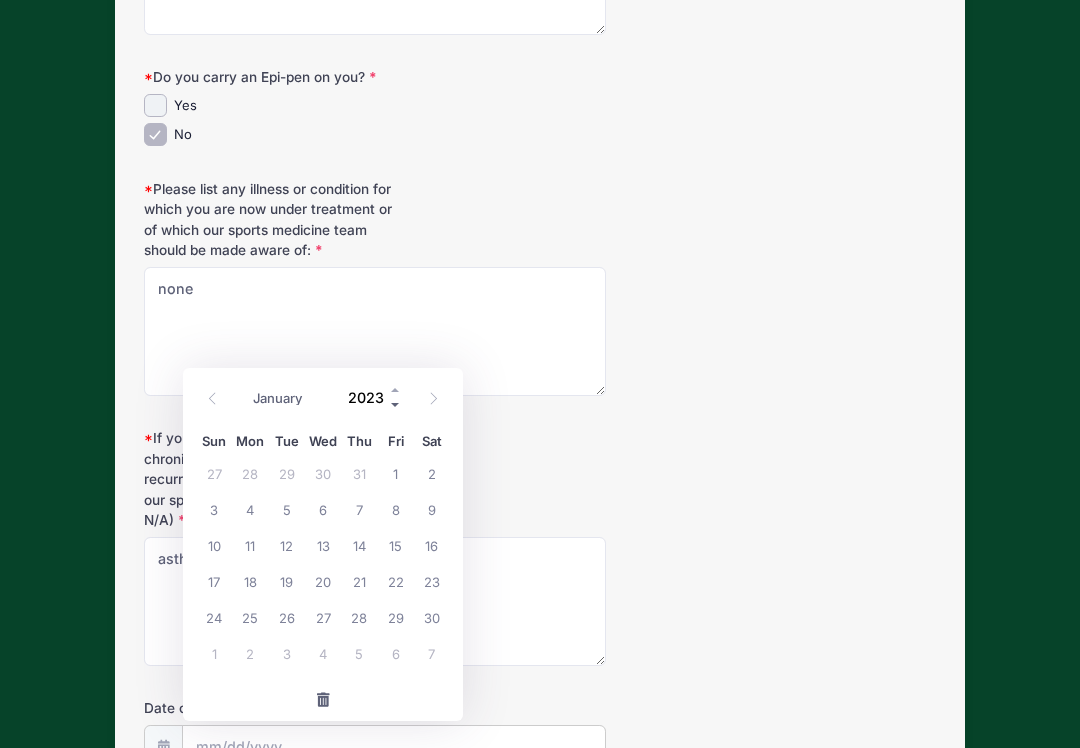 click at bounding box center [396, 404] 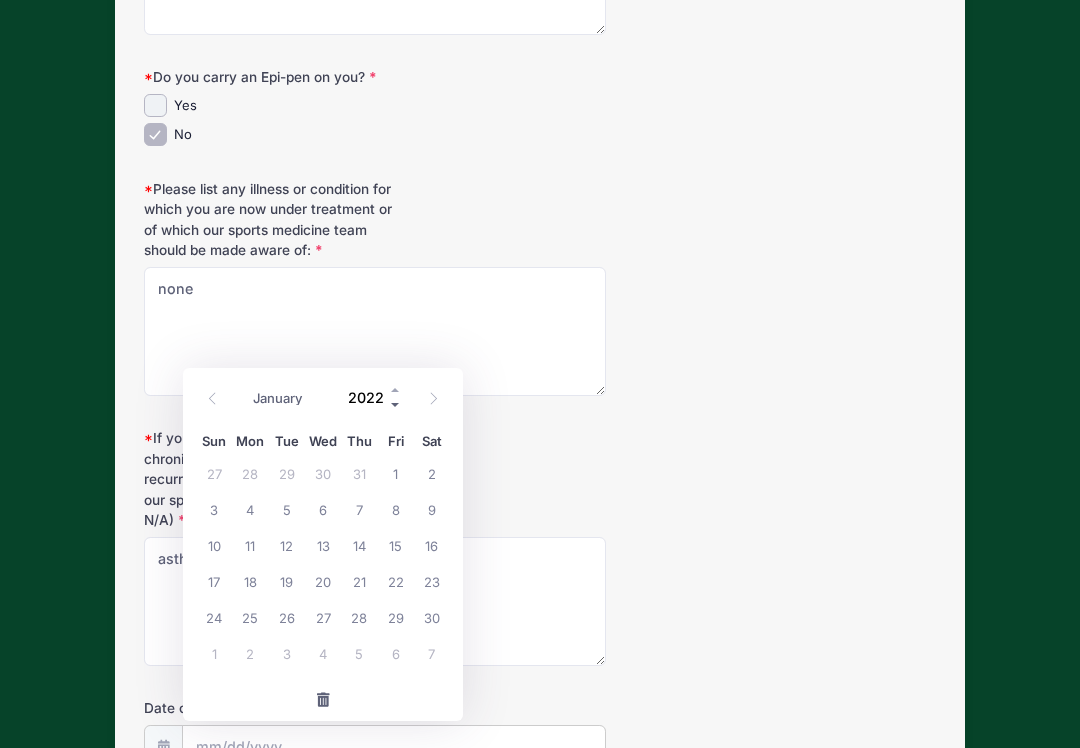 click at bounding box center (396, 404) 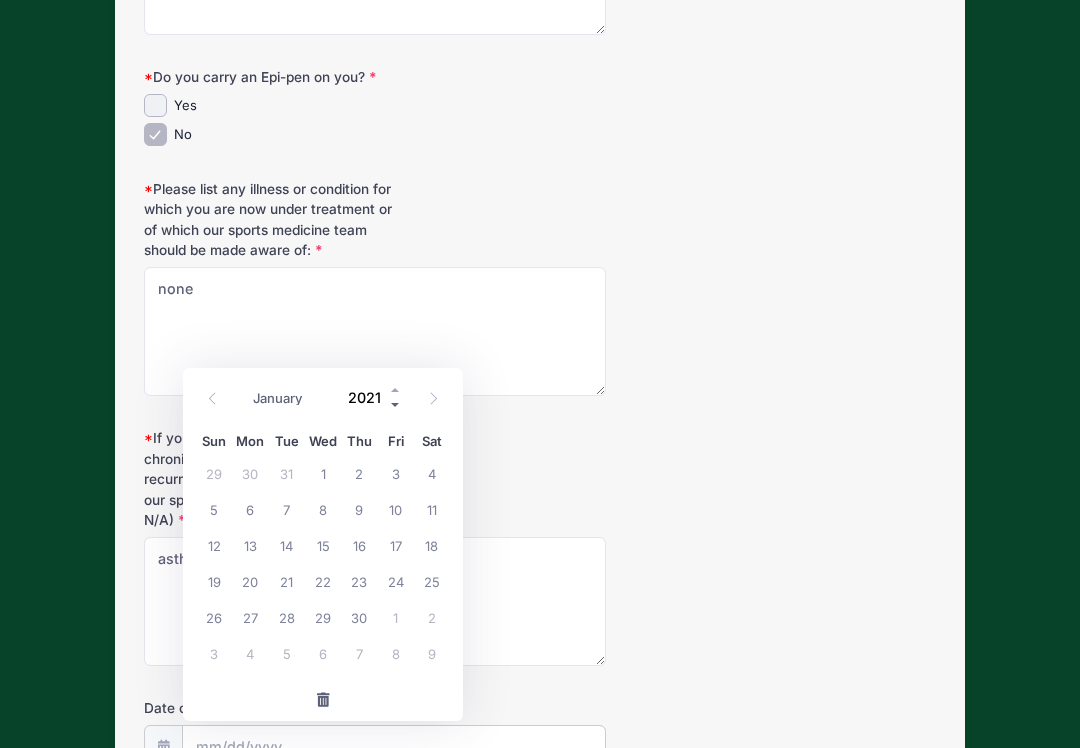 click at bounding box center (396, 404) 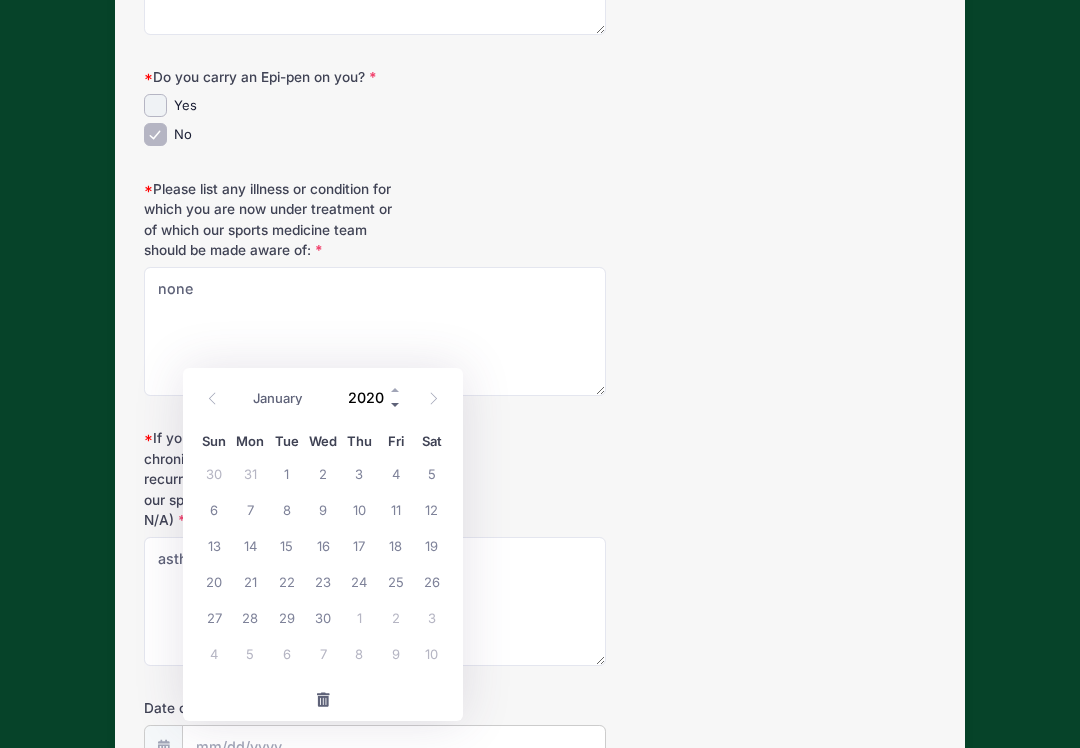click at bounding box center [396, 404] 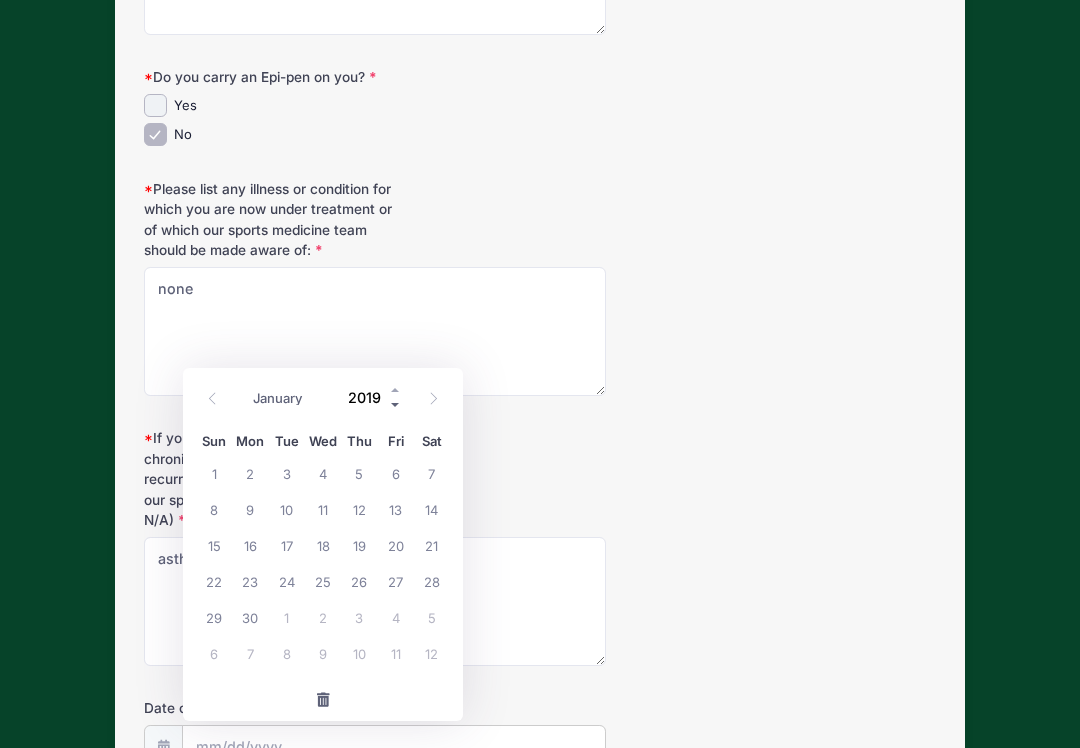 click at bounding box center (396, 404) 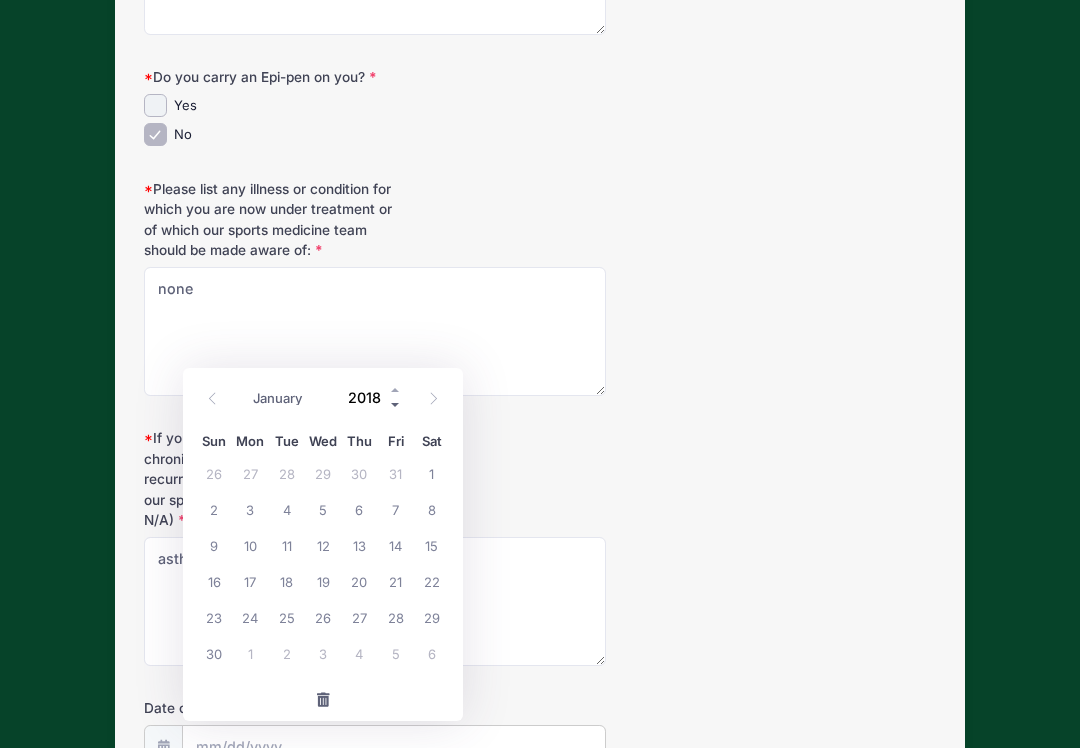 click at bounding box center (396, 404) 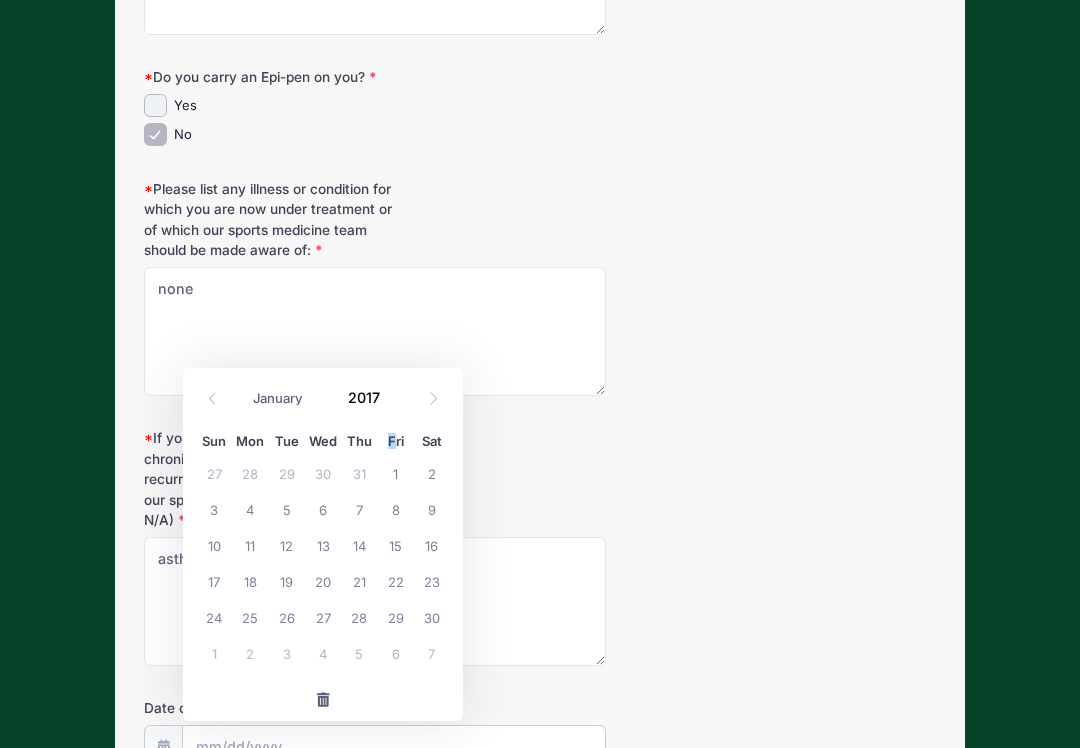 click on "Sun Mon Tue Wed Thu Fri Sat" at bounding box center [323, 441] 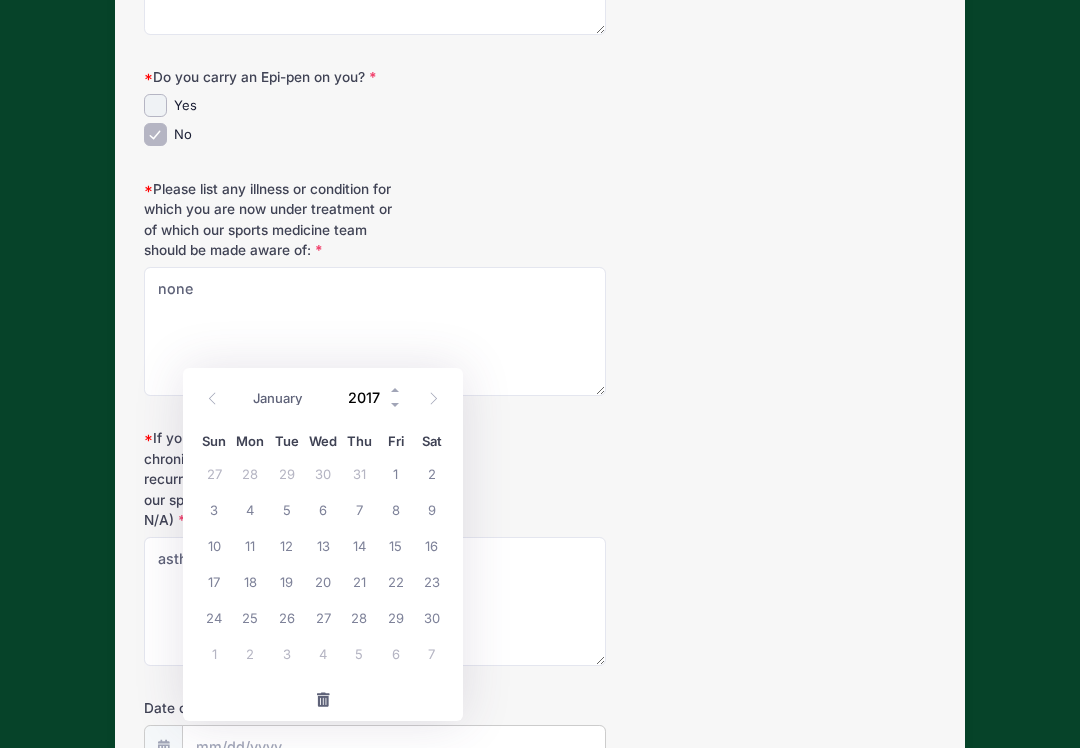 drag, startPoint x: 389, startPoint y: 448, endPoint x: 371, endPoint y: 395, distance: 55.97321 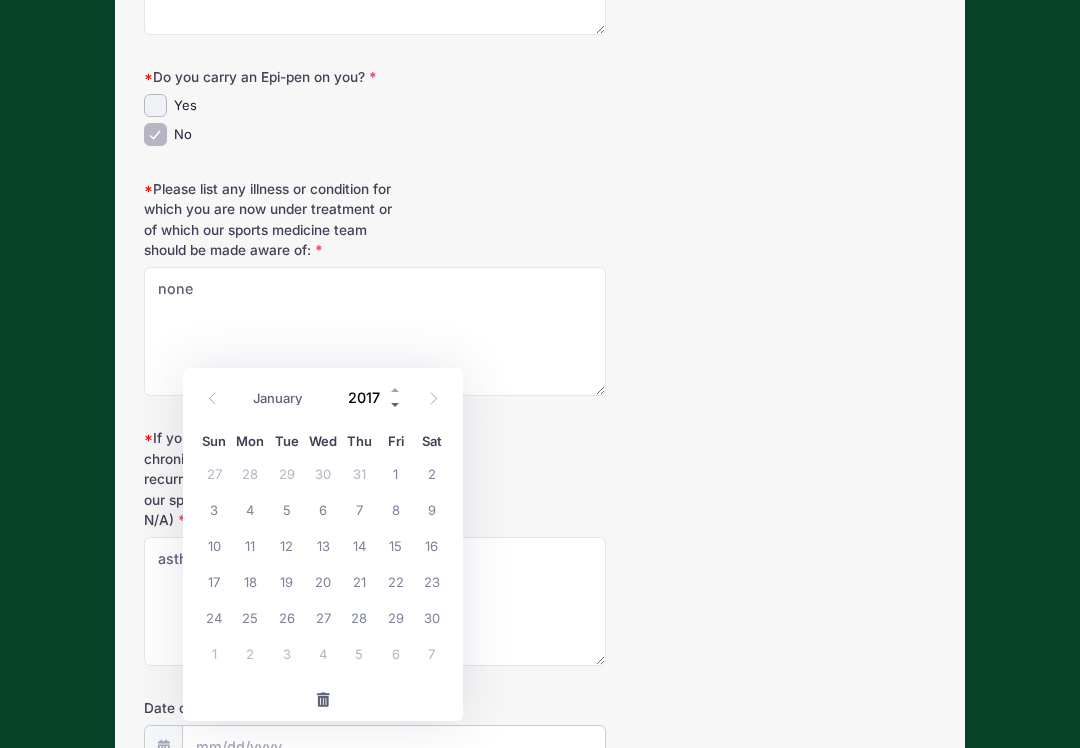click at bounding box center (396, 404) 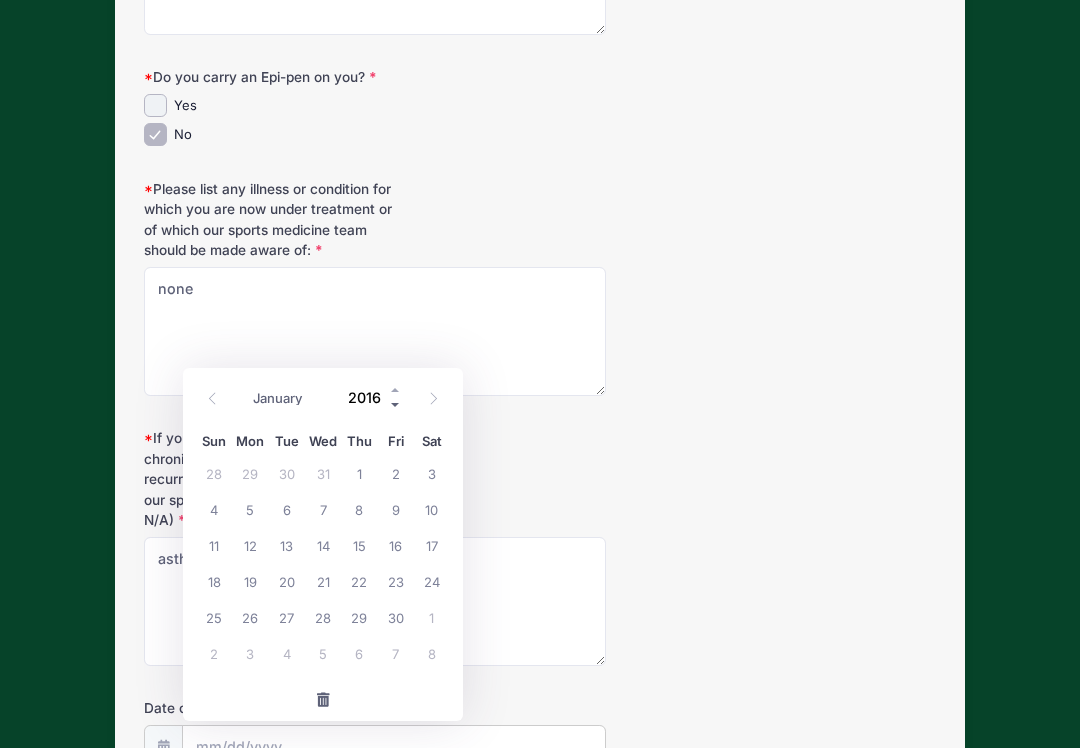click at bounding box center [396, 404] 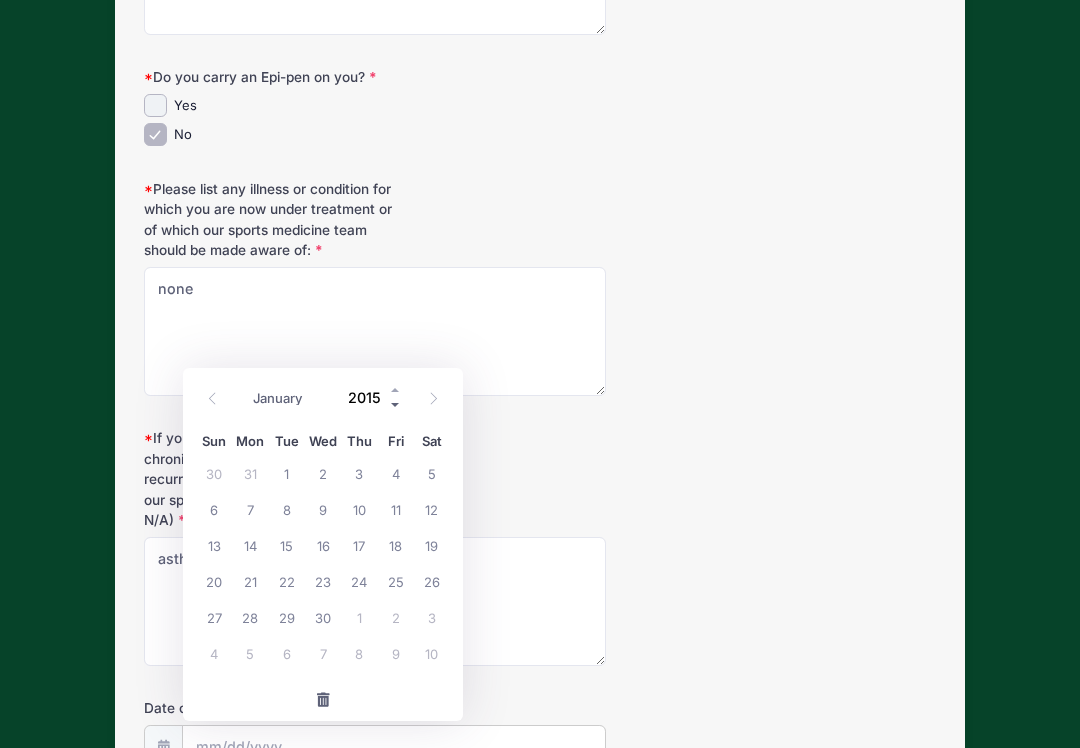 click at bounding box center [396, 404] 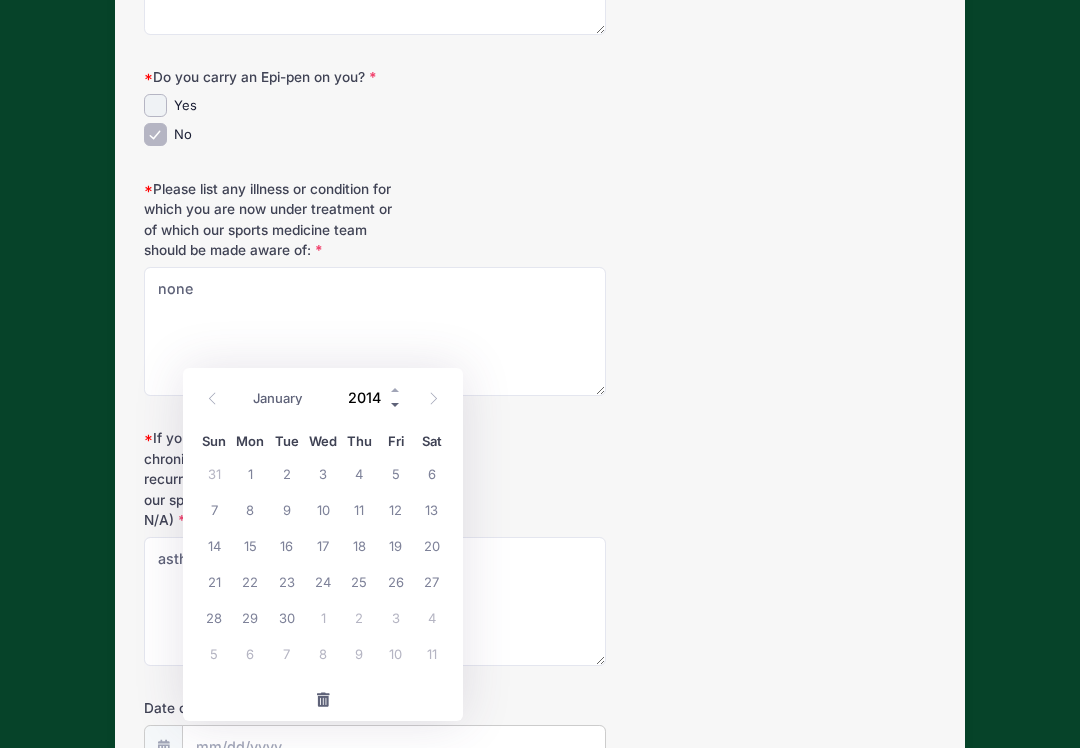 click at bounding box center (396, 404) 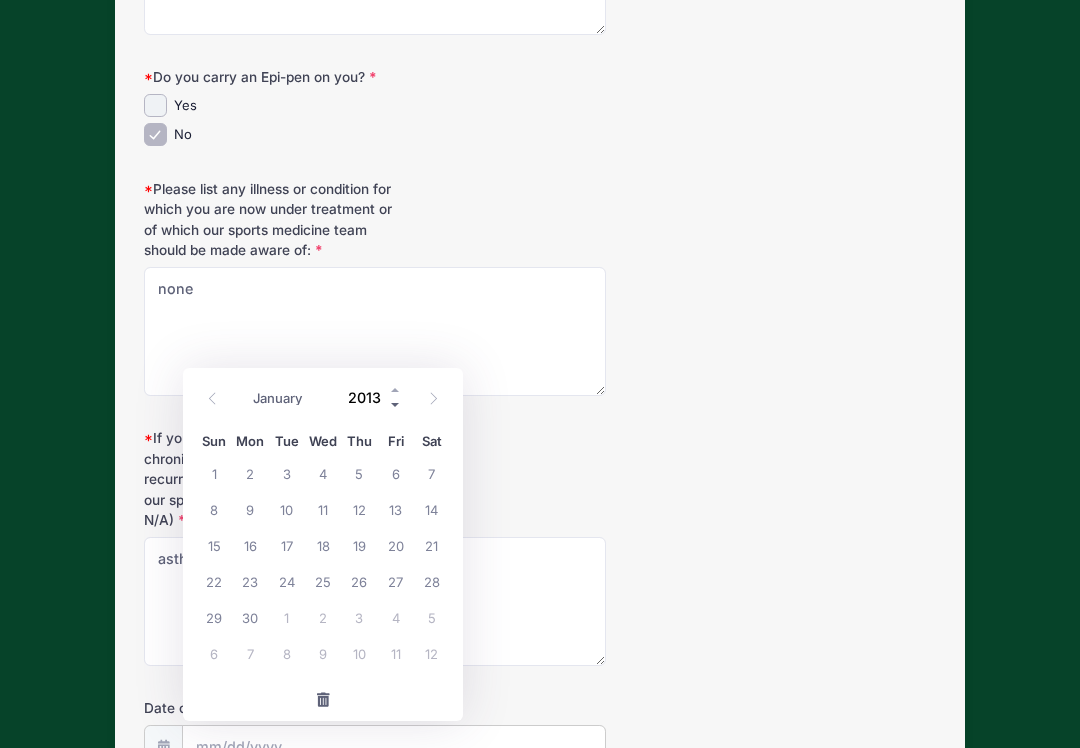 click at bounding box center [396, 404] 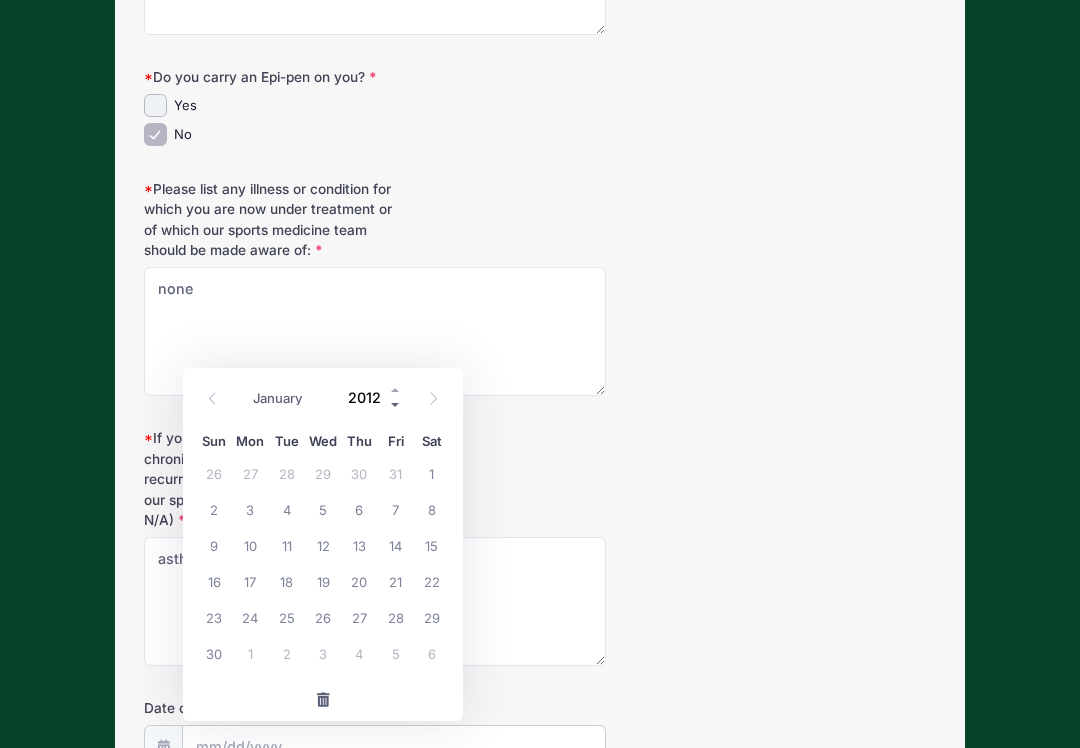 click at bounding box center (396, 404) 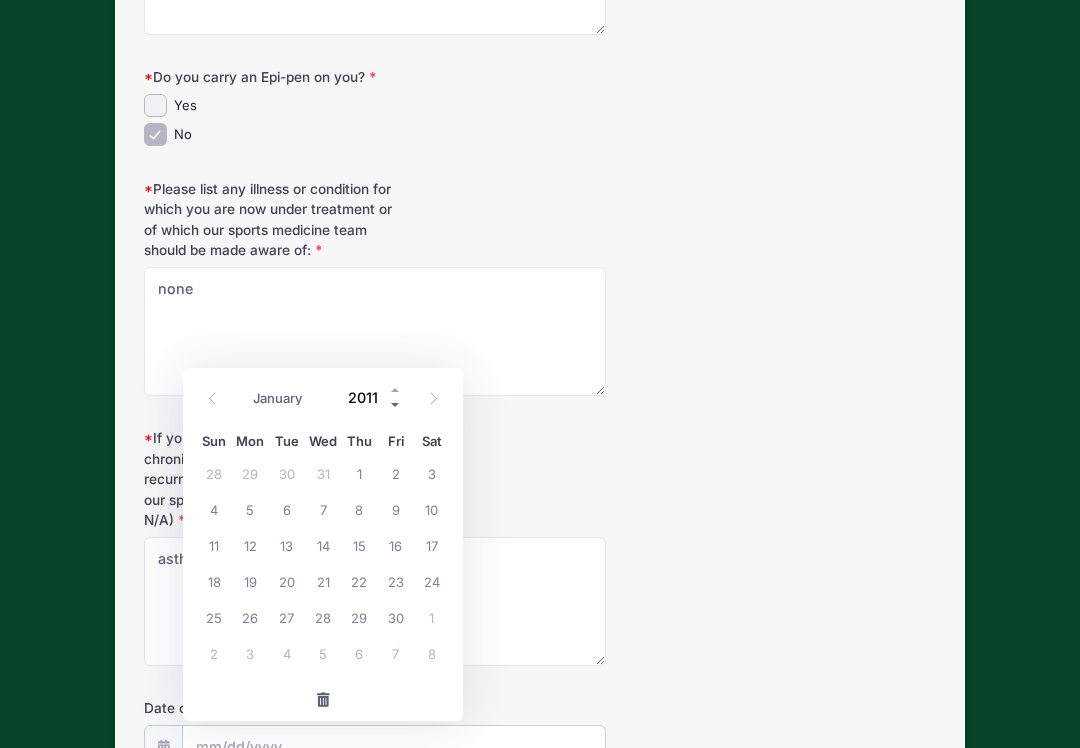 click at bounding box center [396, 404] 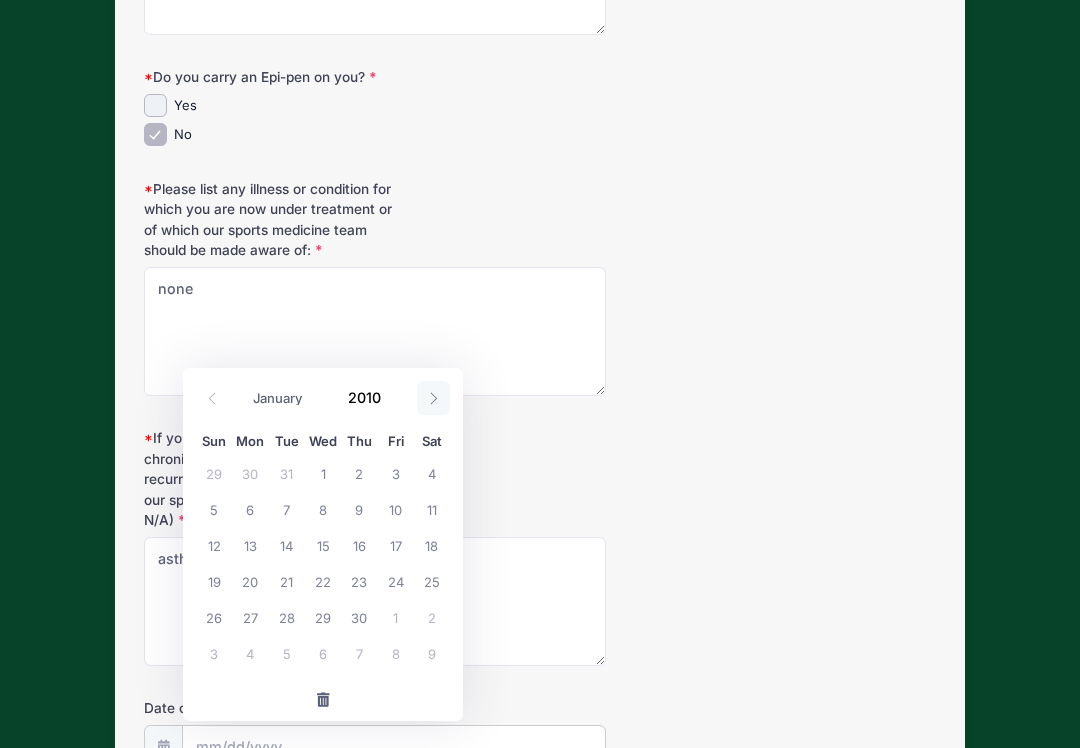 click 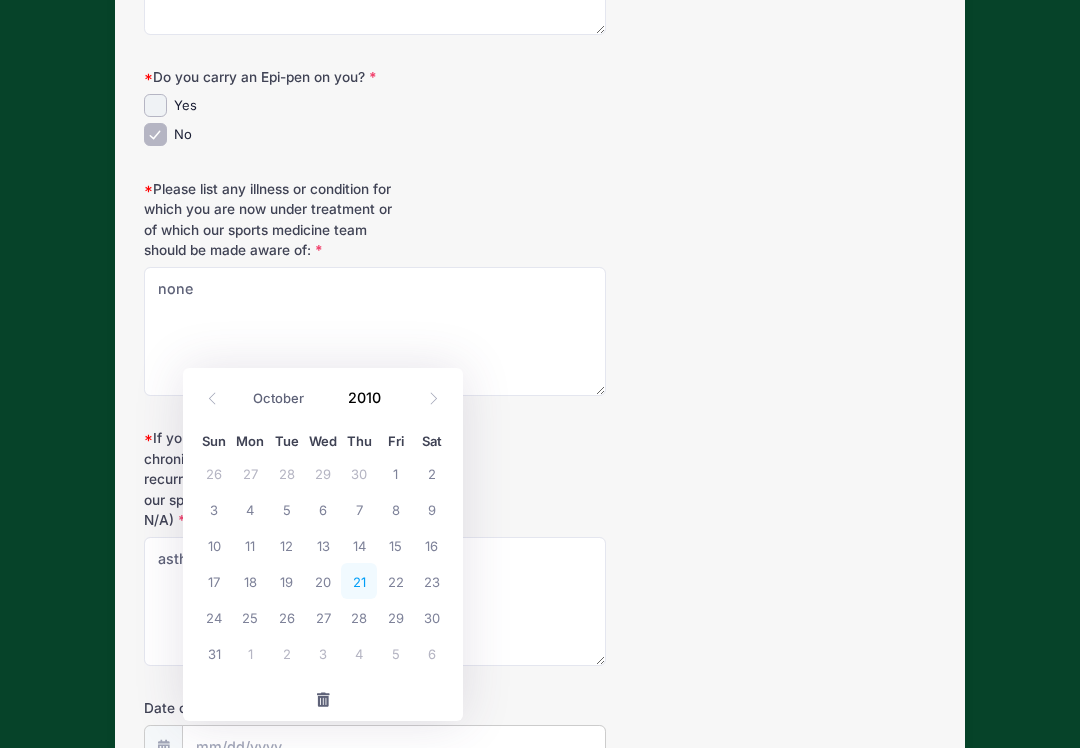 click on "21" at bounding box center [359, 581] 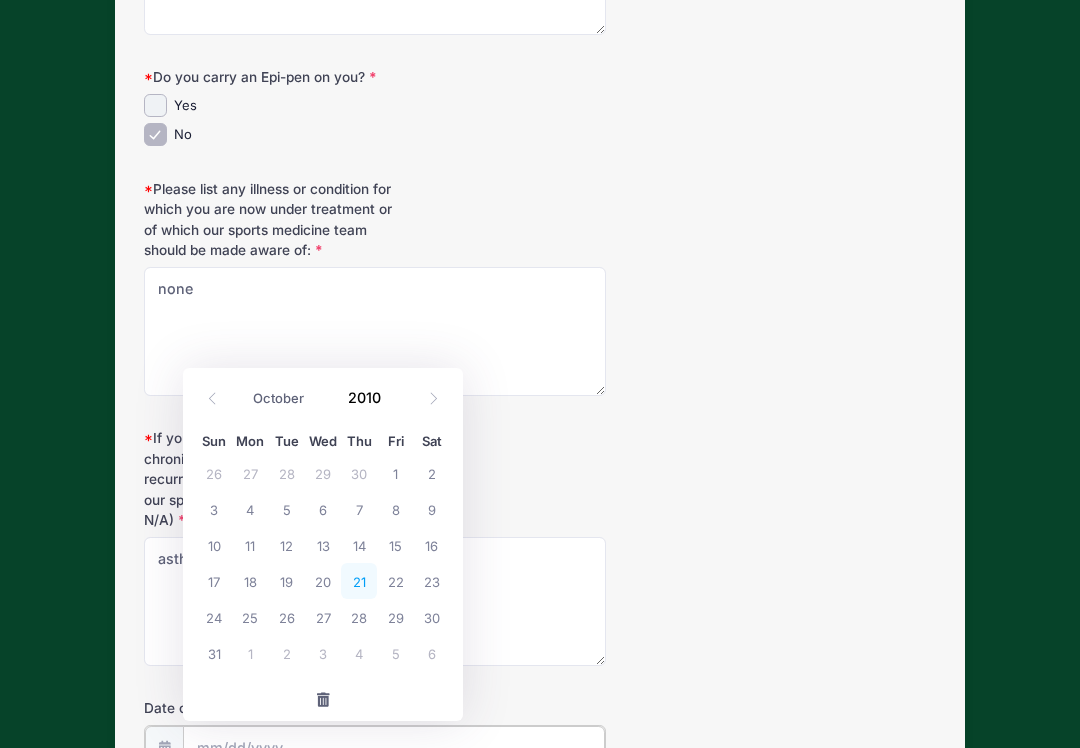 type on "10/21/2010" 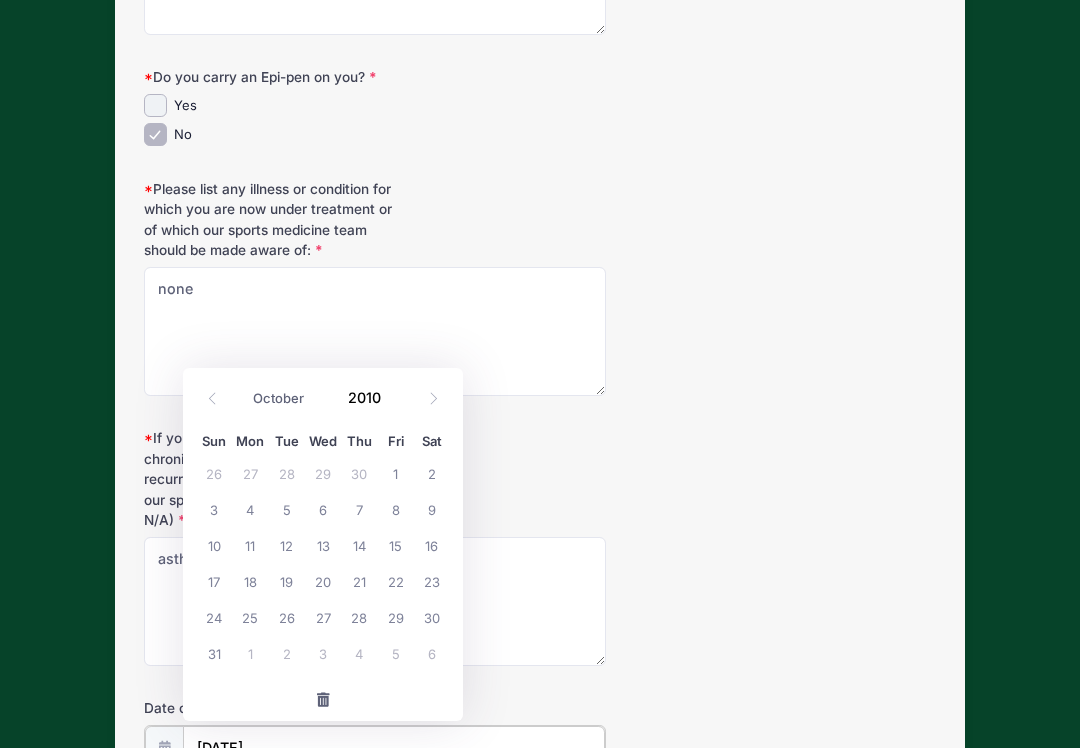 scroll, scrollTop: 708, scrollLeft: 0, axis: vertical 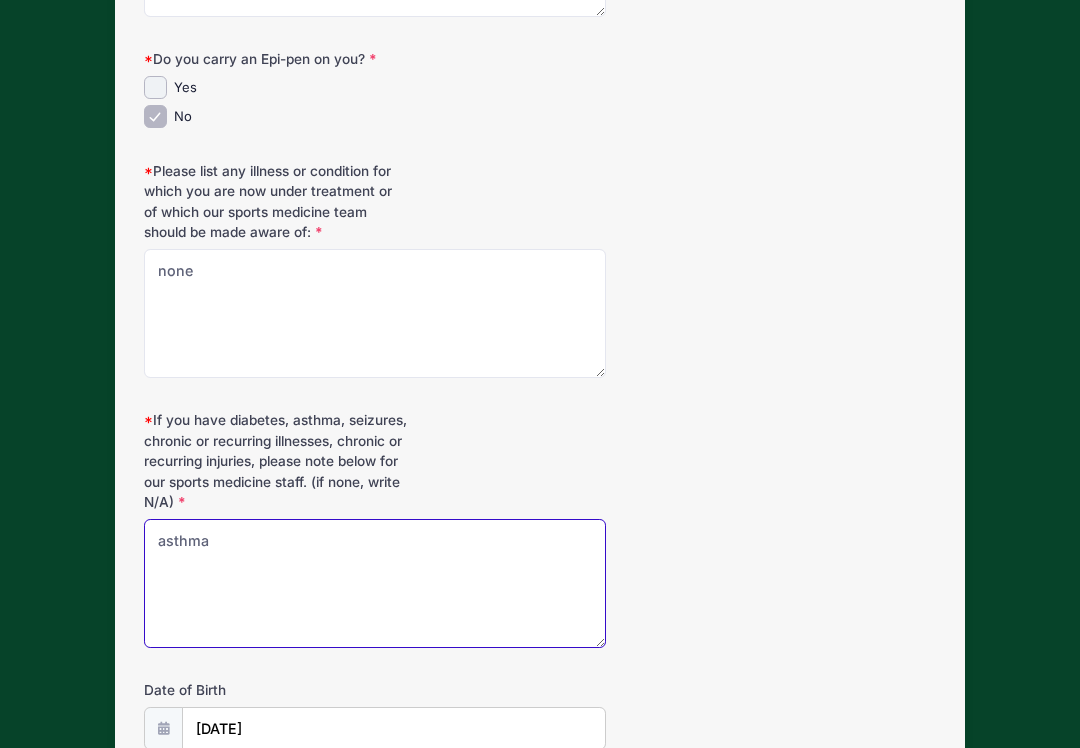 click on "asthma" at bounding box center [375, 583] 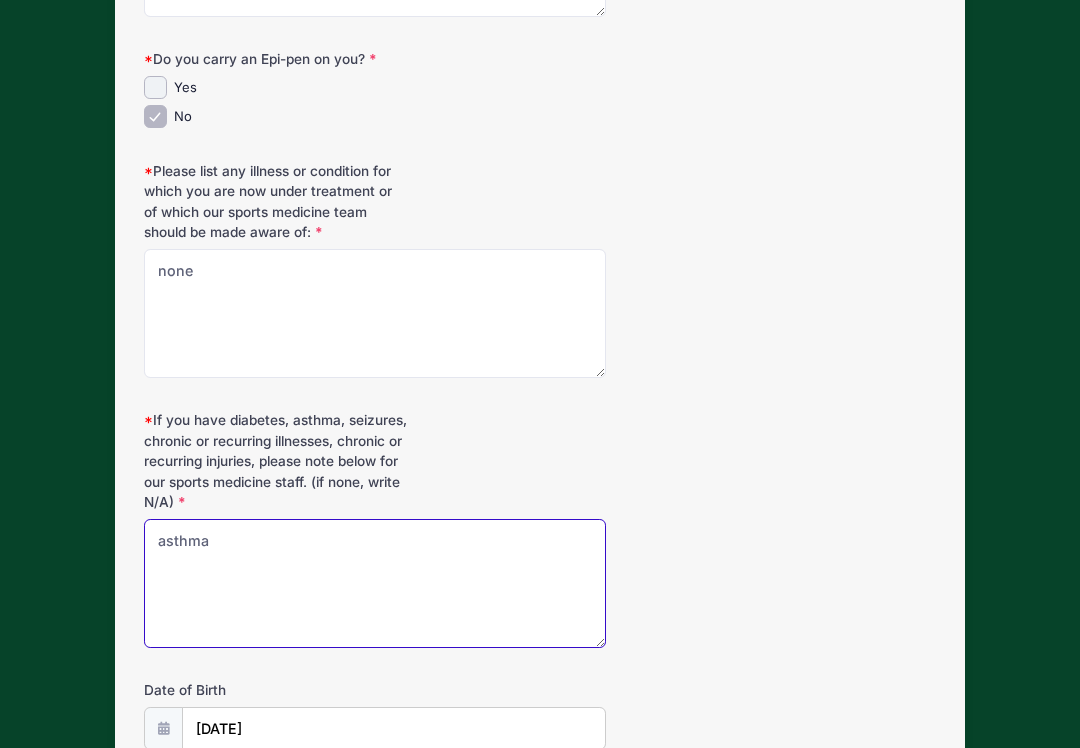 scroll, scrollTop: 890, scrollLeft: 0, axis: vertical 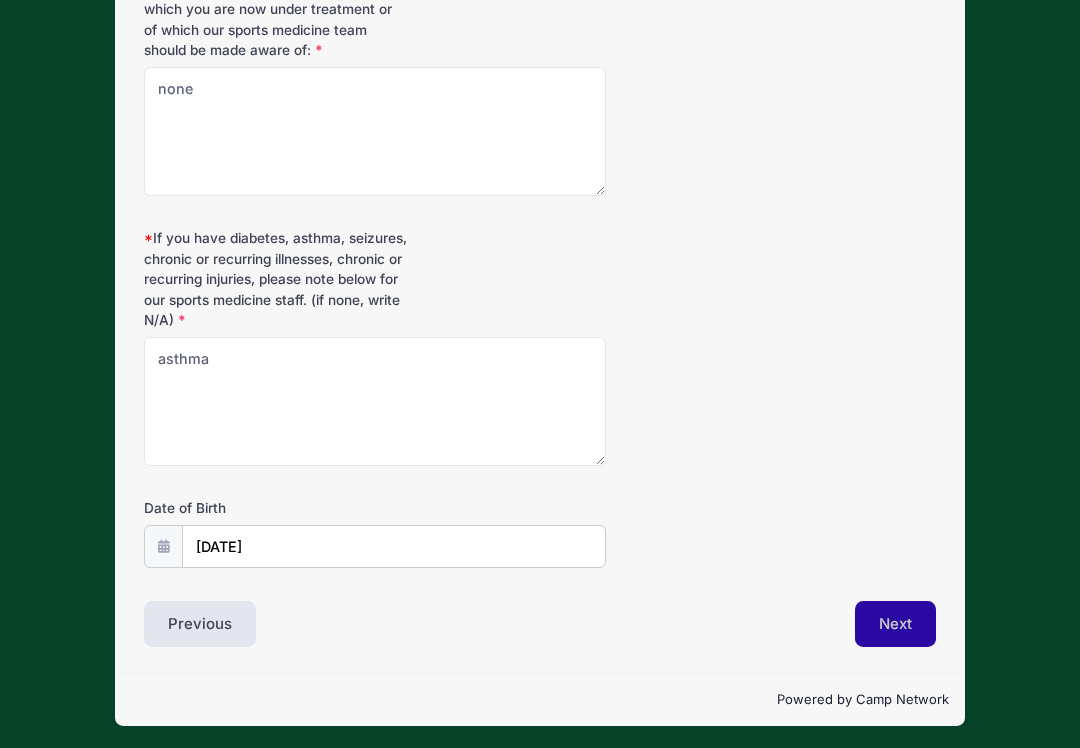 click on "Next" at bounding box center (895, 624) 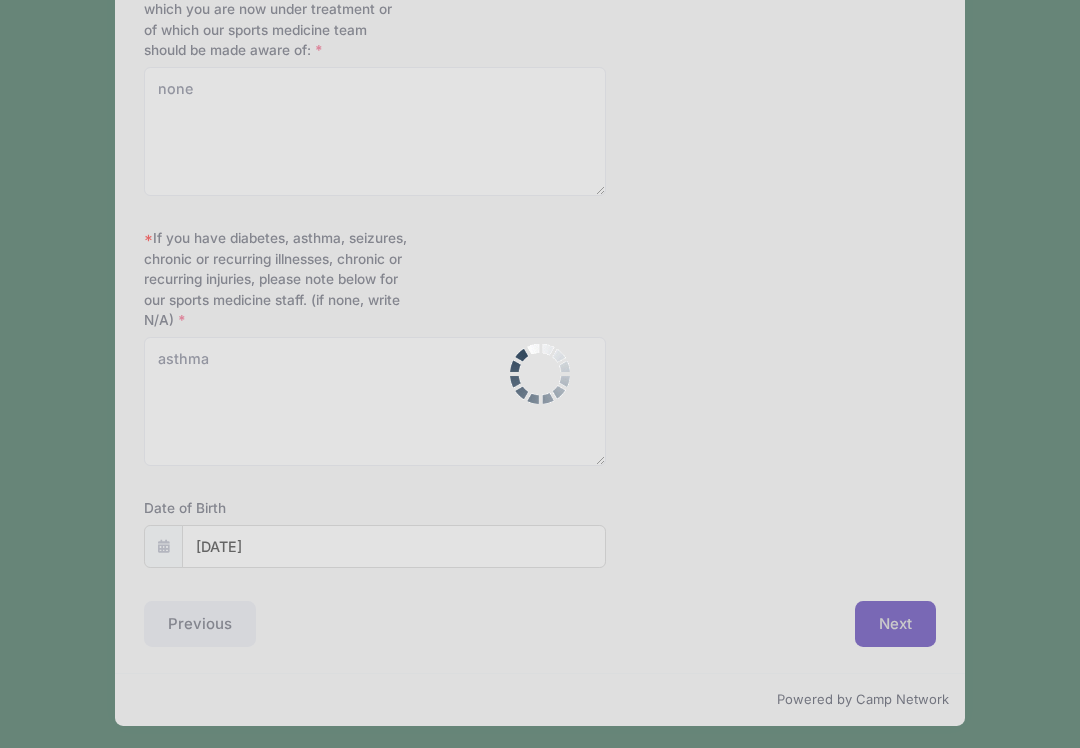 scroll, scrollTop: 0, scrollLeft: 0, axis: both 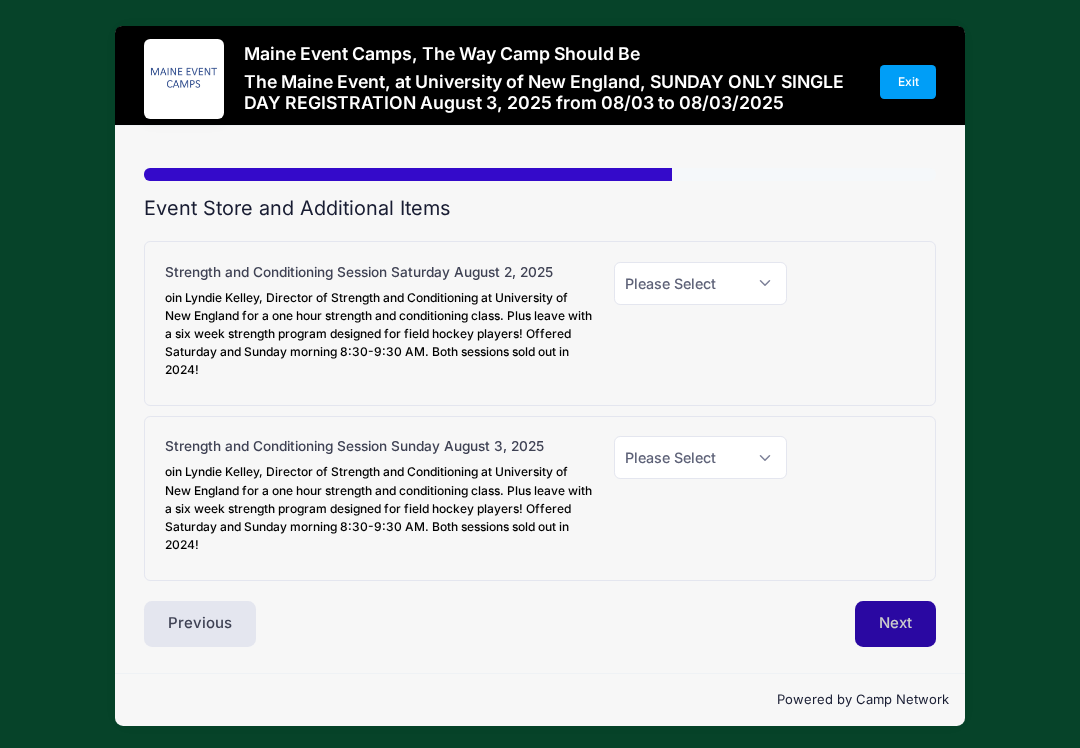 click on "Next" at bounding box center (895, 624) 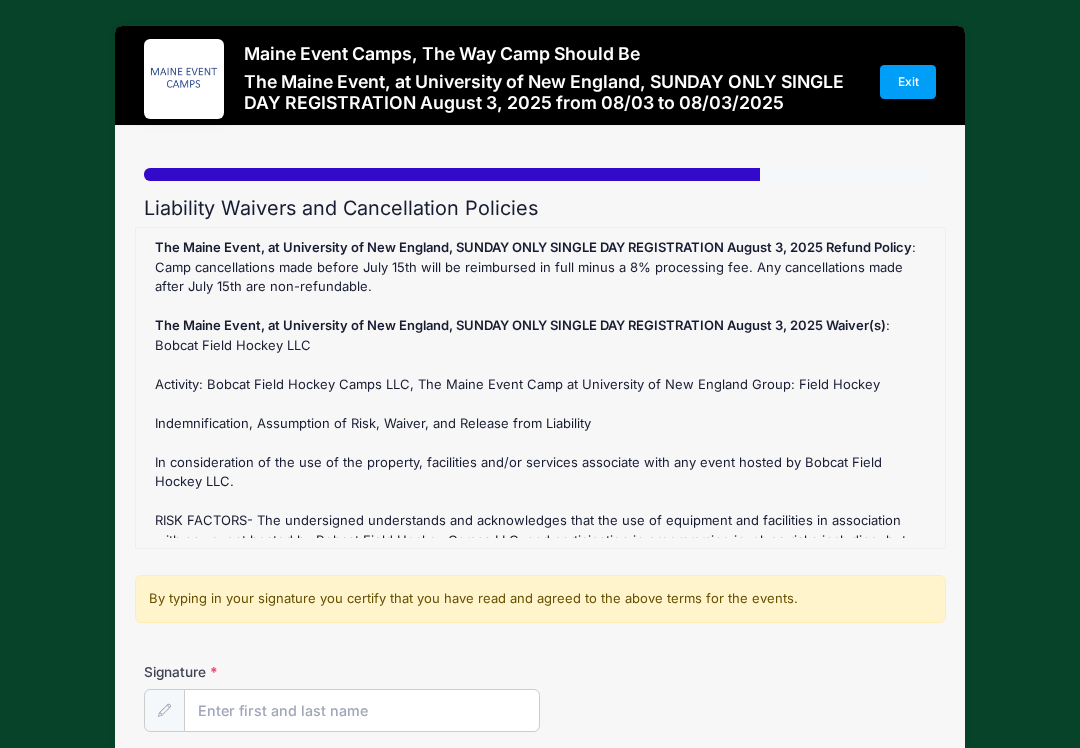 scroll, scrollTop: 100, scrollLeft: 0, axis: vertical 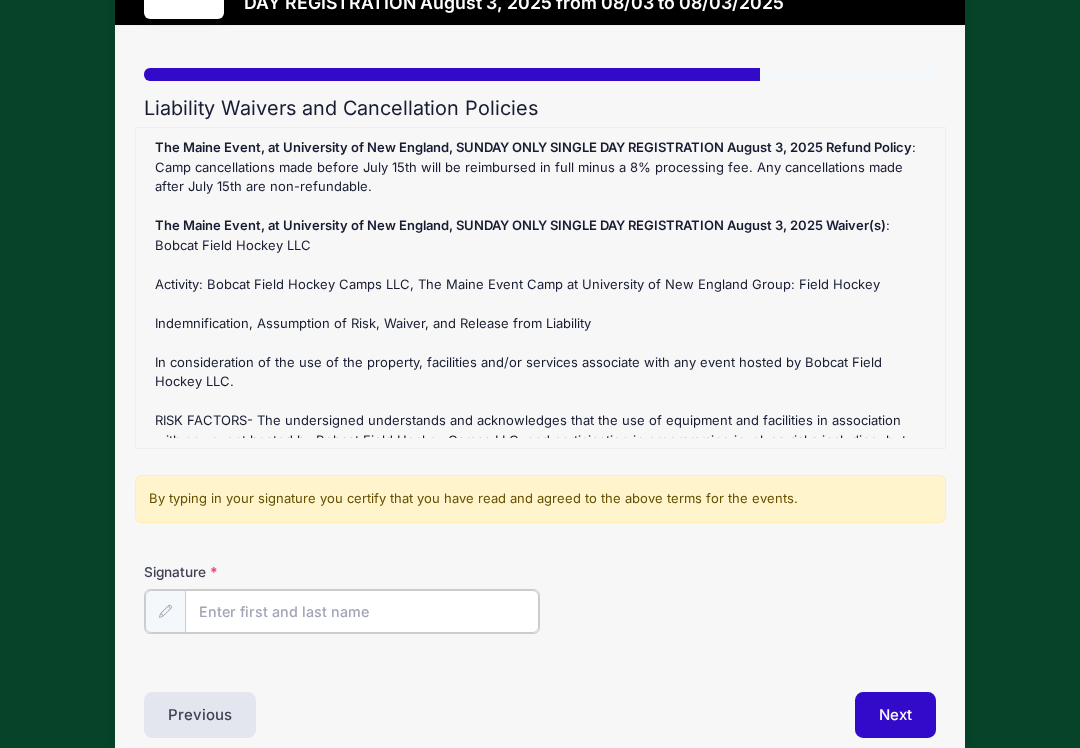 click on "Signature" at bounding box center [362, 611] 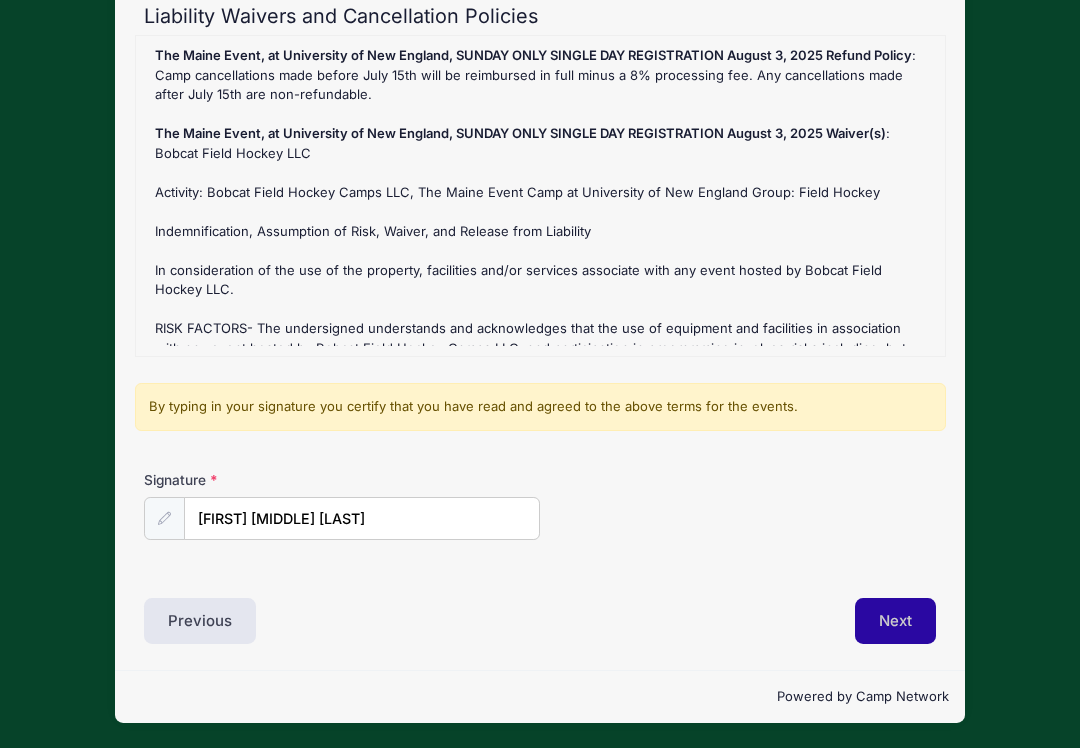 scroll, scrollTop: 191, scrollLeft: 0, axis: vertical 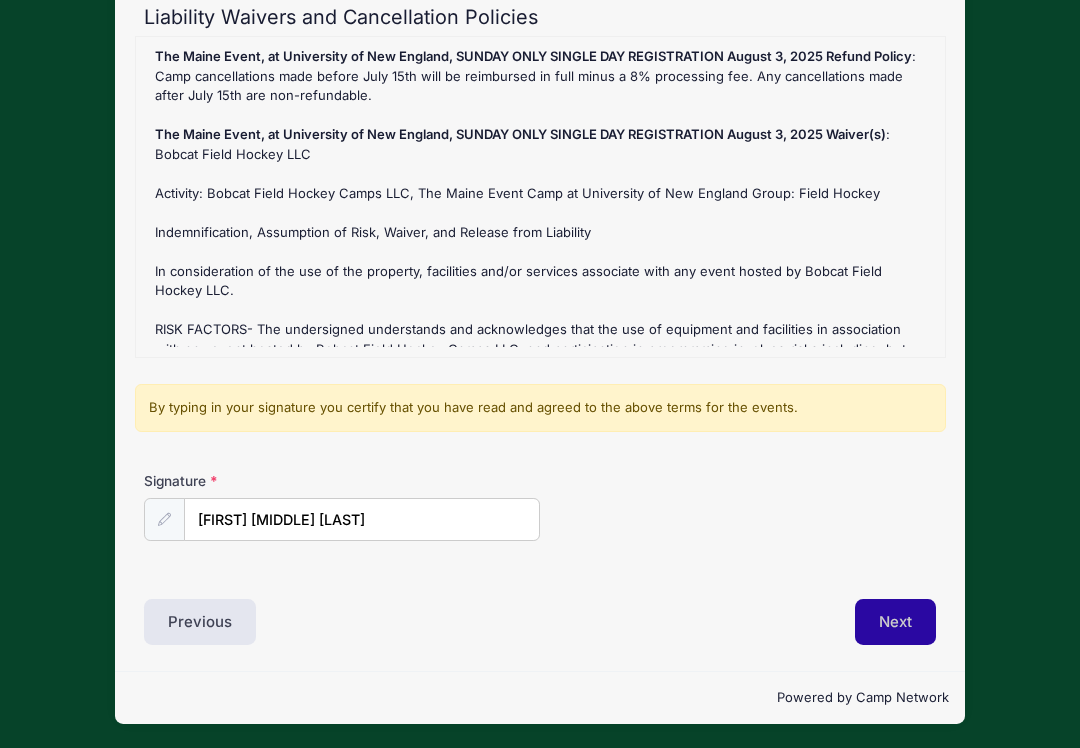 click on "Next" at bounding box center (895, 622) 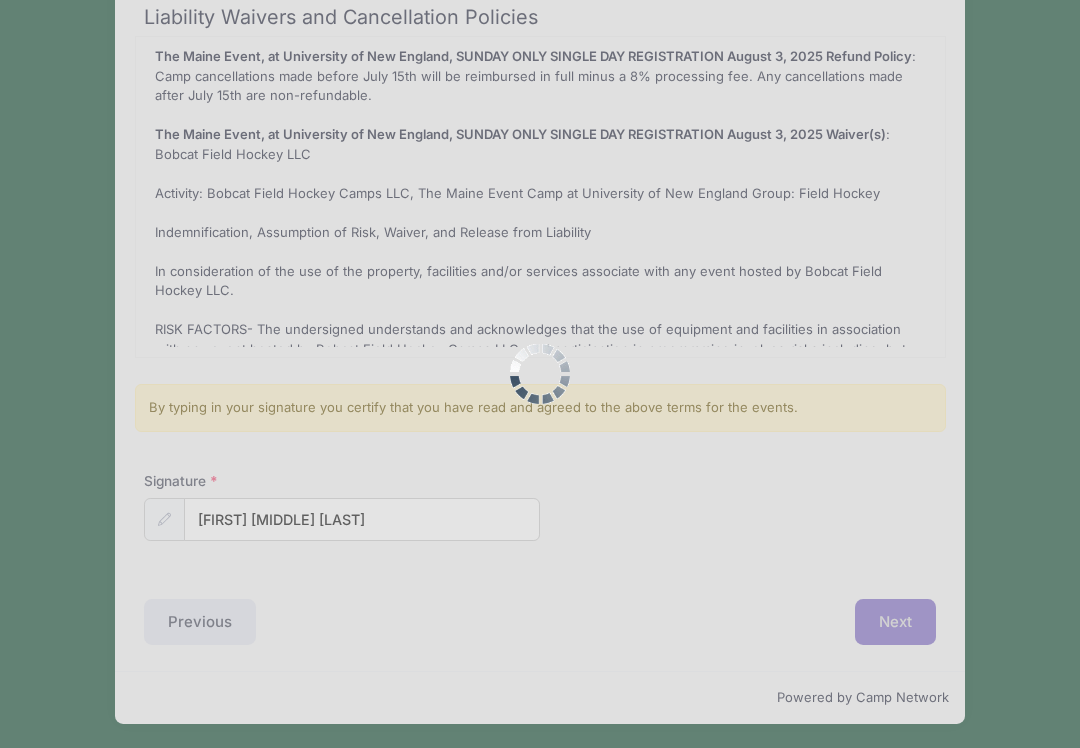 scroll, scrollTop: 0, scrollLeft: 0, axis: both 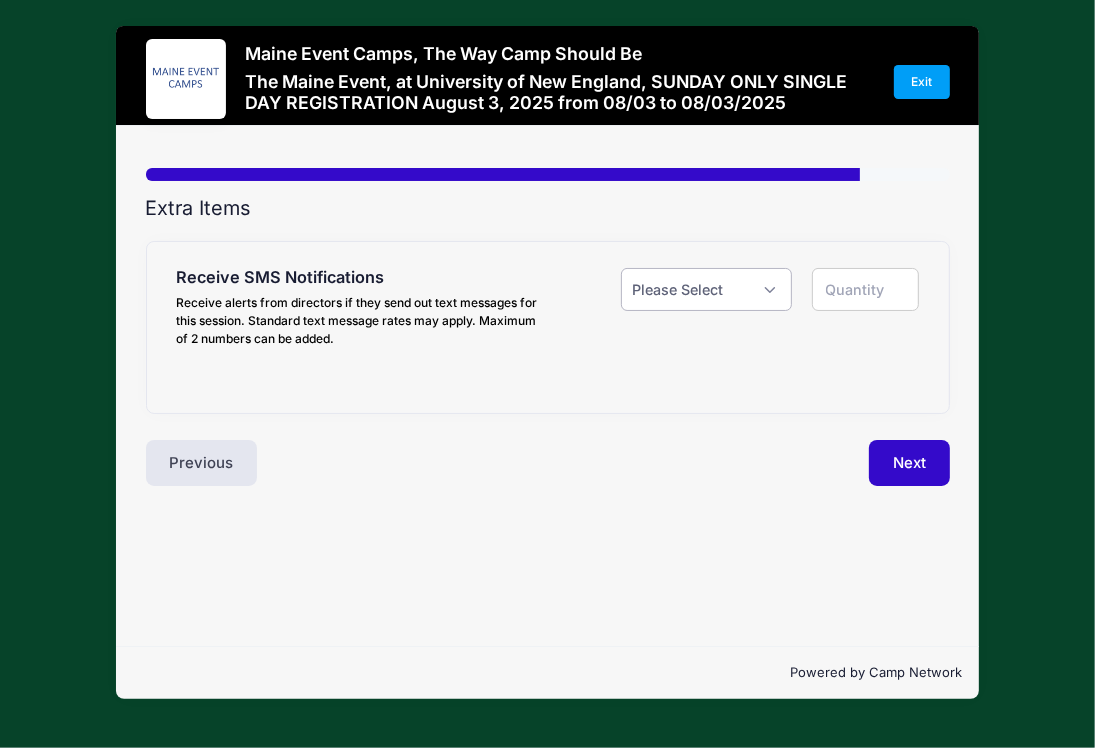 click on "Please Select Yes ($0.00)
No" at bounding box center [706, 289] 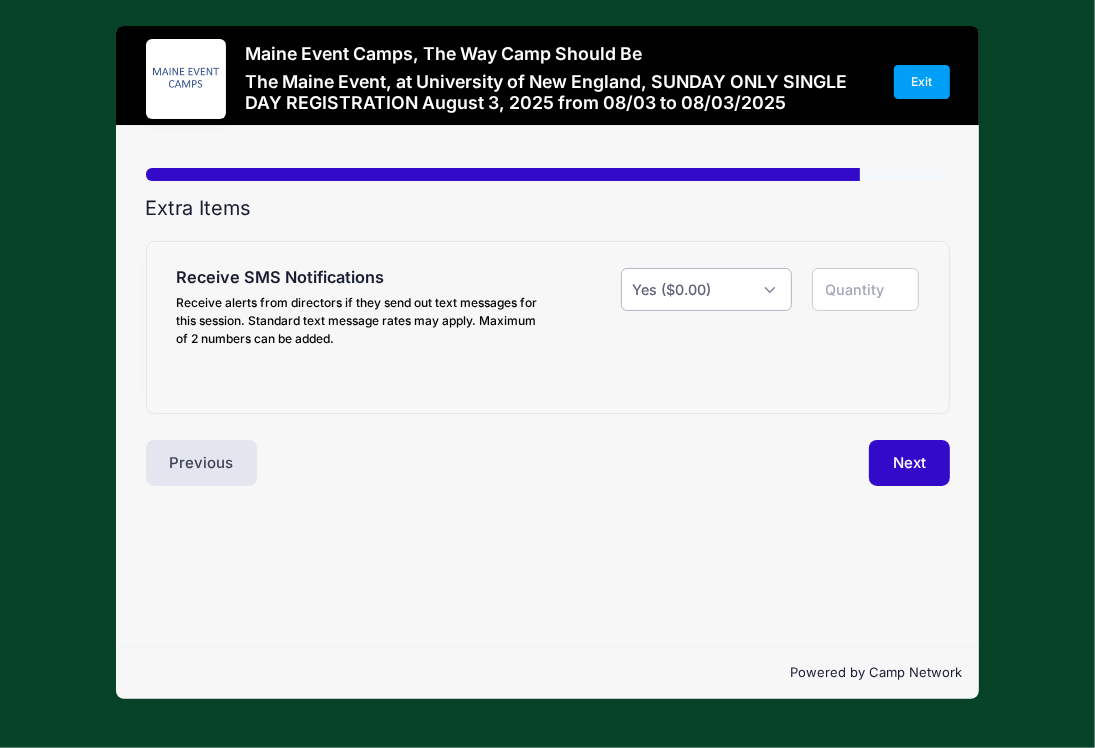 click on "Please Select Yes ($0.00)
No" at bounding box center [706, 289] 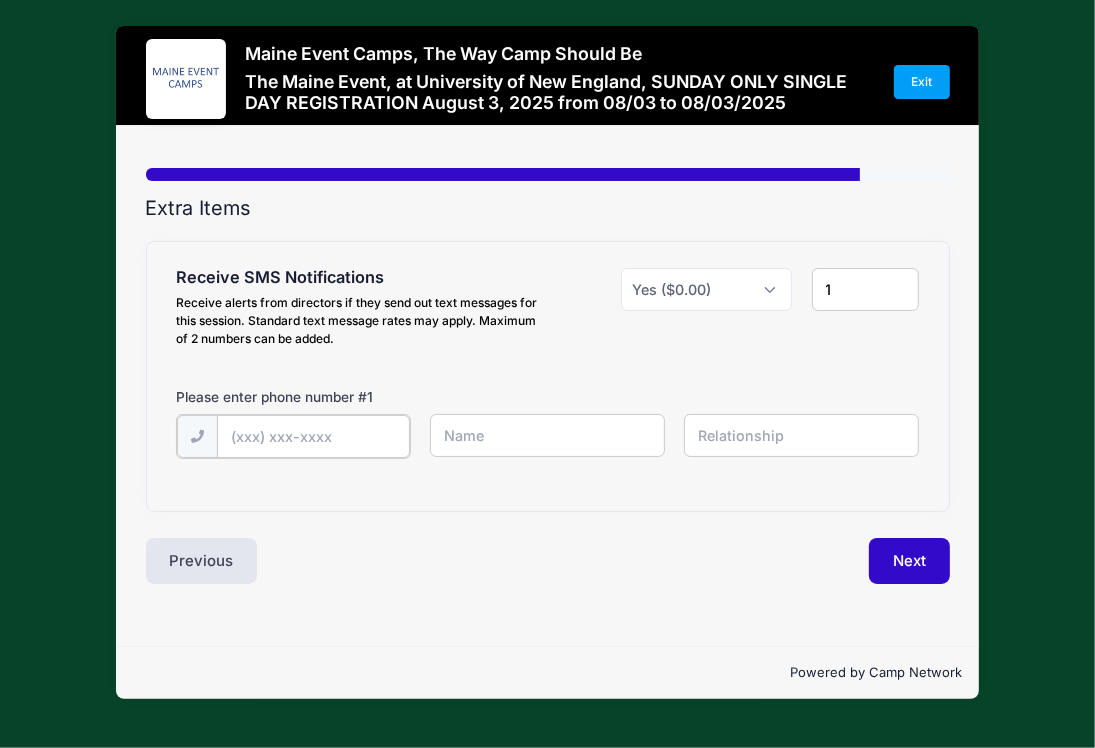 click at bounding box center (0, 0) 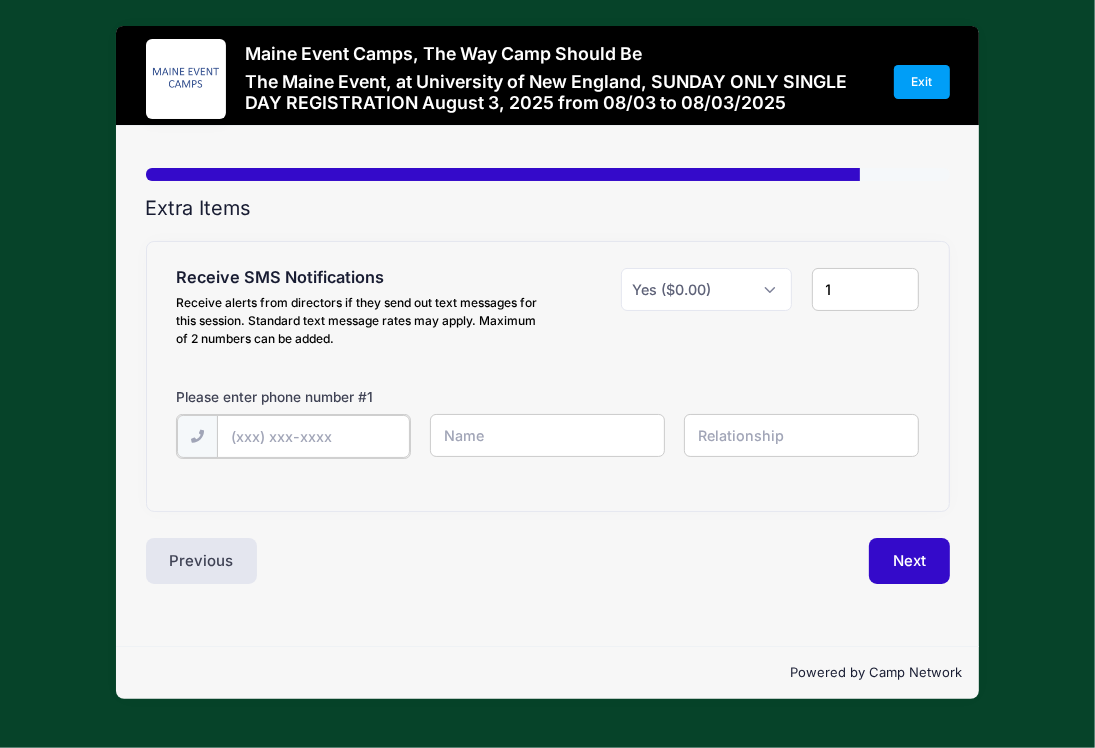 type on "(703) 403-3828" 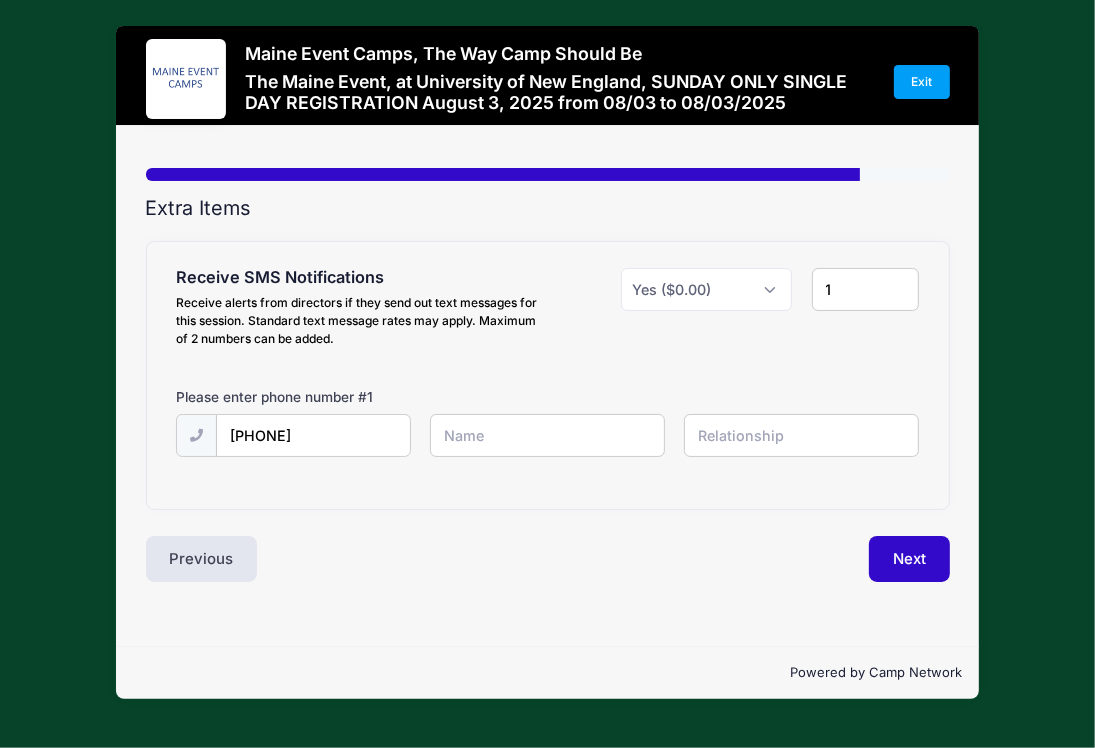 type on "Jennifer M Burke" 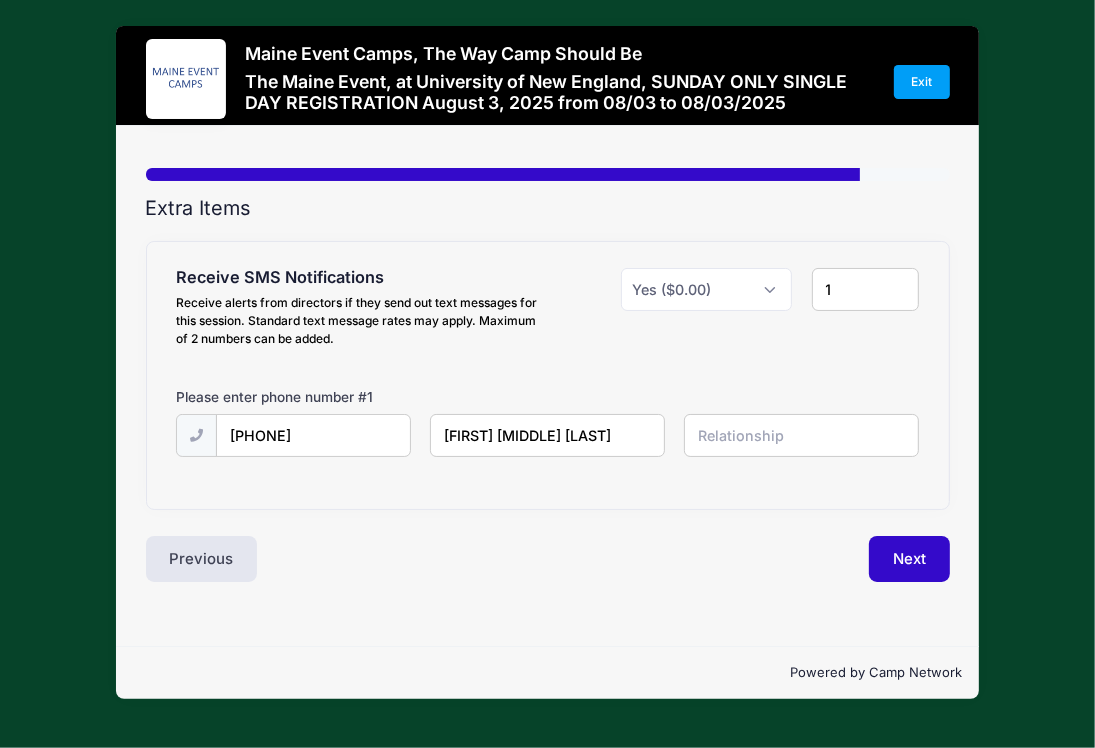 type on "Mom" 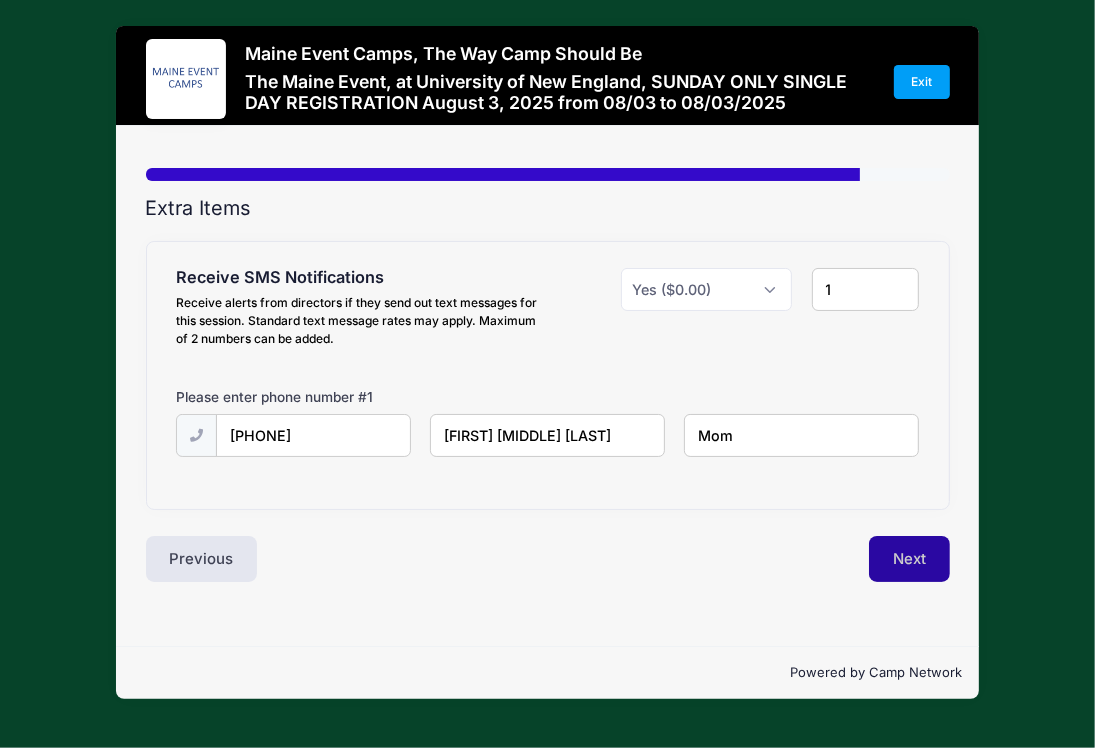 click on "Next" at bounding box center (909, 559) 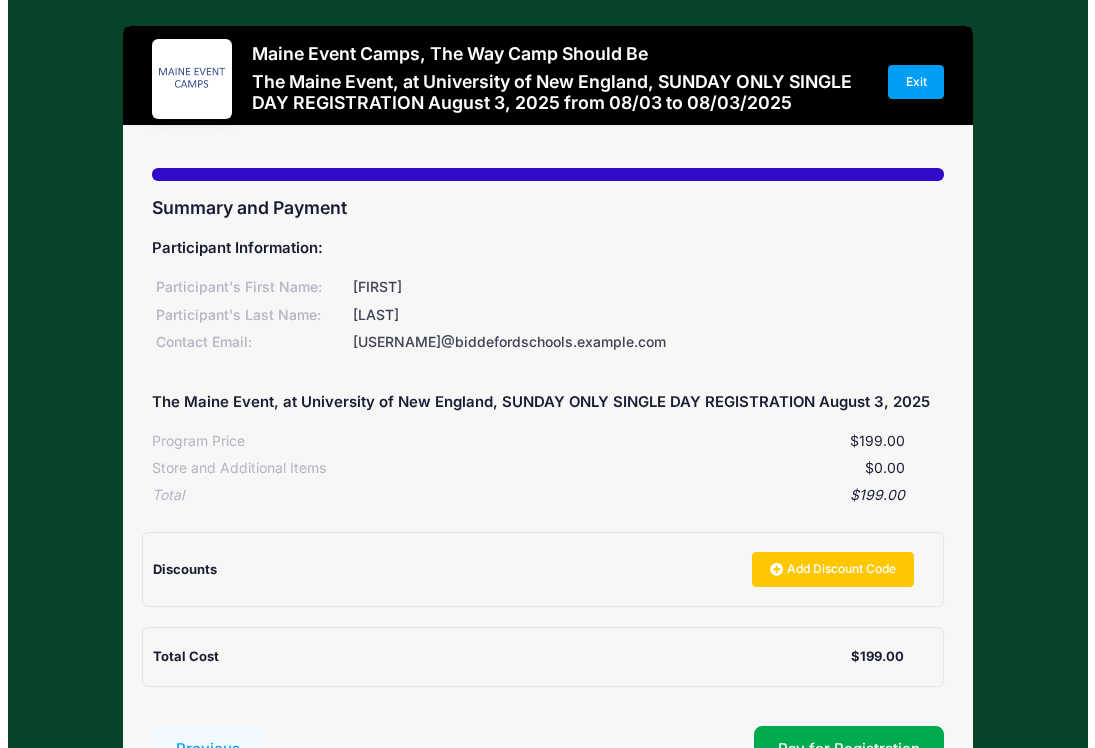 scroll, scrollTop: 100, scrollLeft: 0, axis: vertical 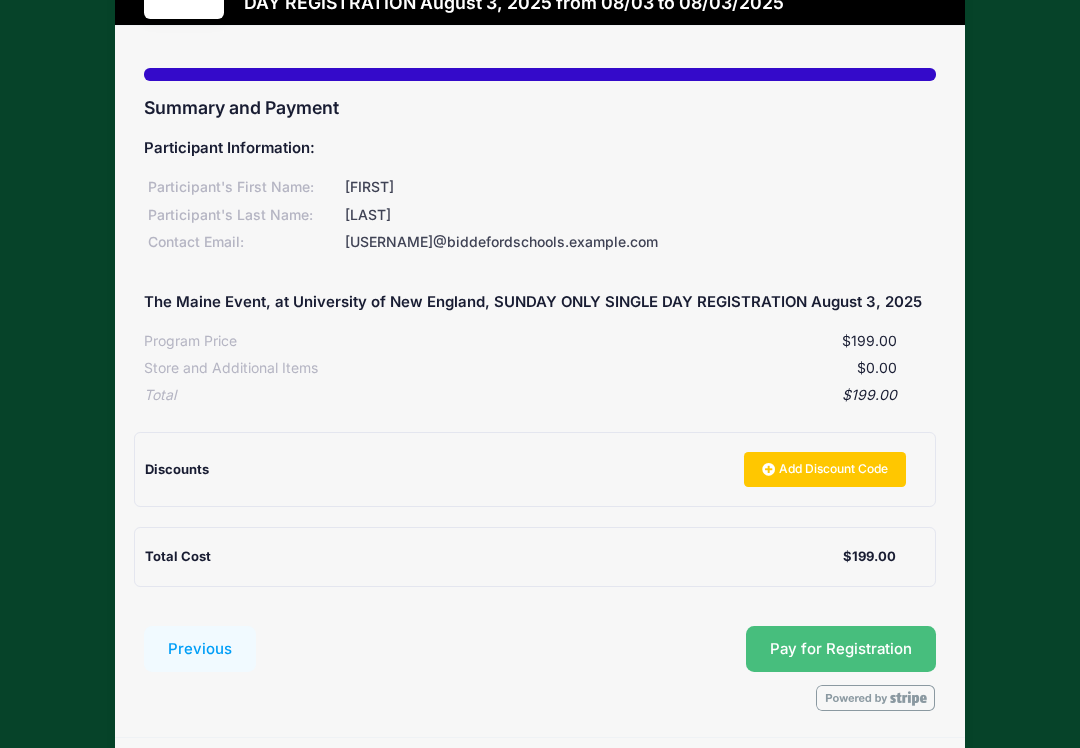 click on "Pay for Registration" at bounding box center [841, 649] 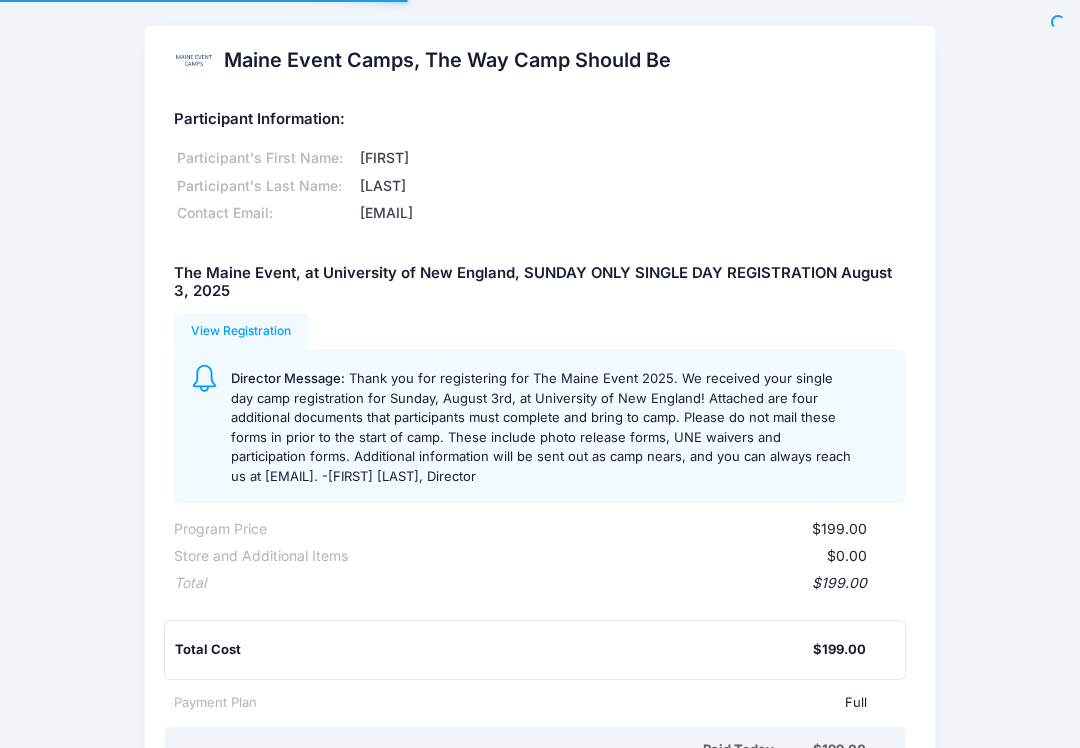 scroll, scrollTop: 0, scrollLeft: 0, axis: both 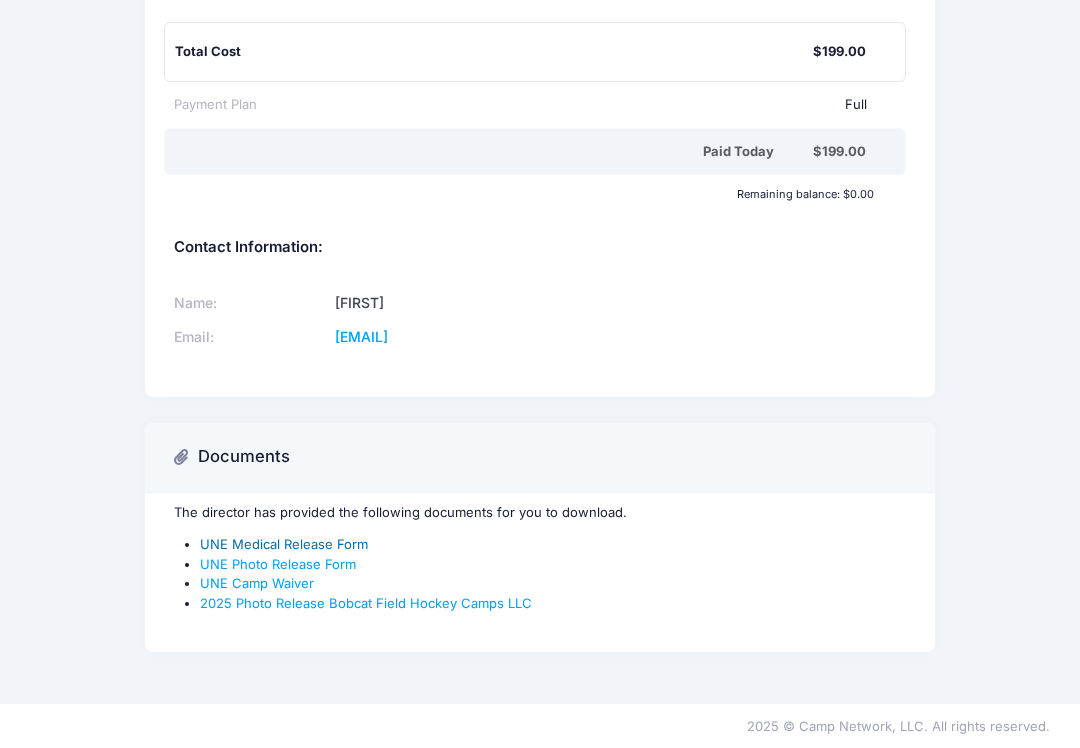 click on "UNE Medical Release Form" at bounding box center [284, 544] 